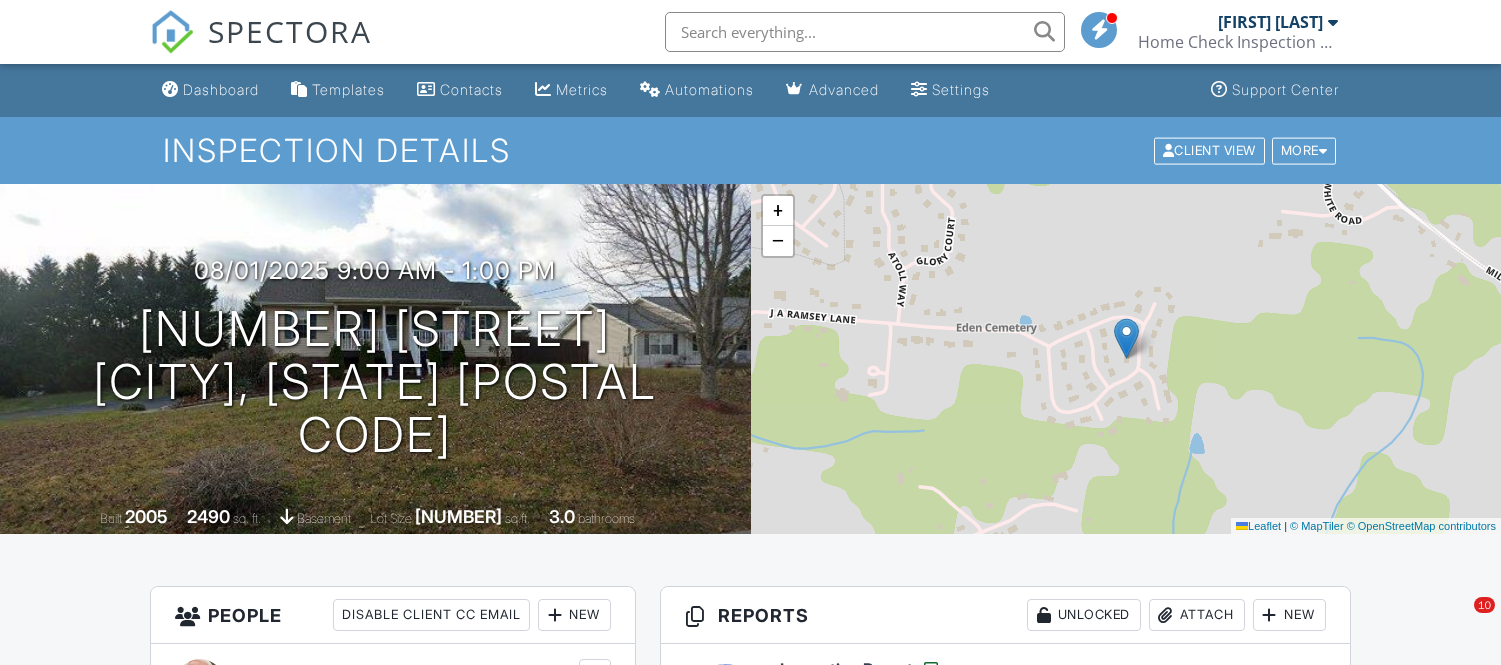 scroll, scrollTop: 496, scrollLeft: 0, axis: vertical 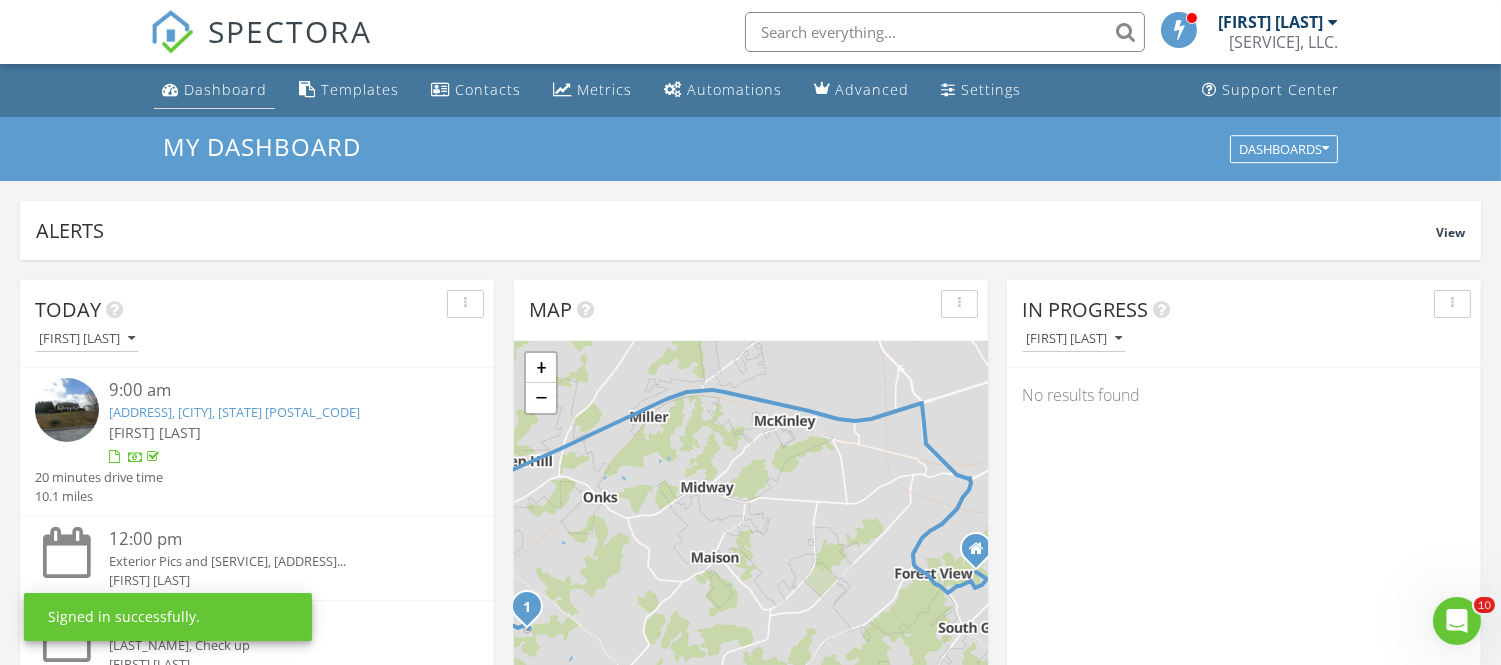 click on "Dashboard" at bounding box center (214, 90) 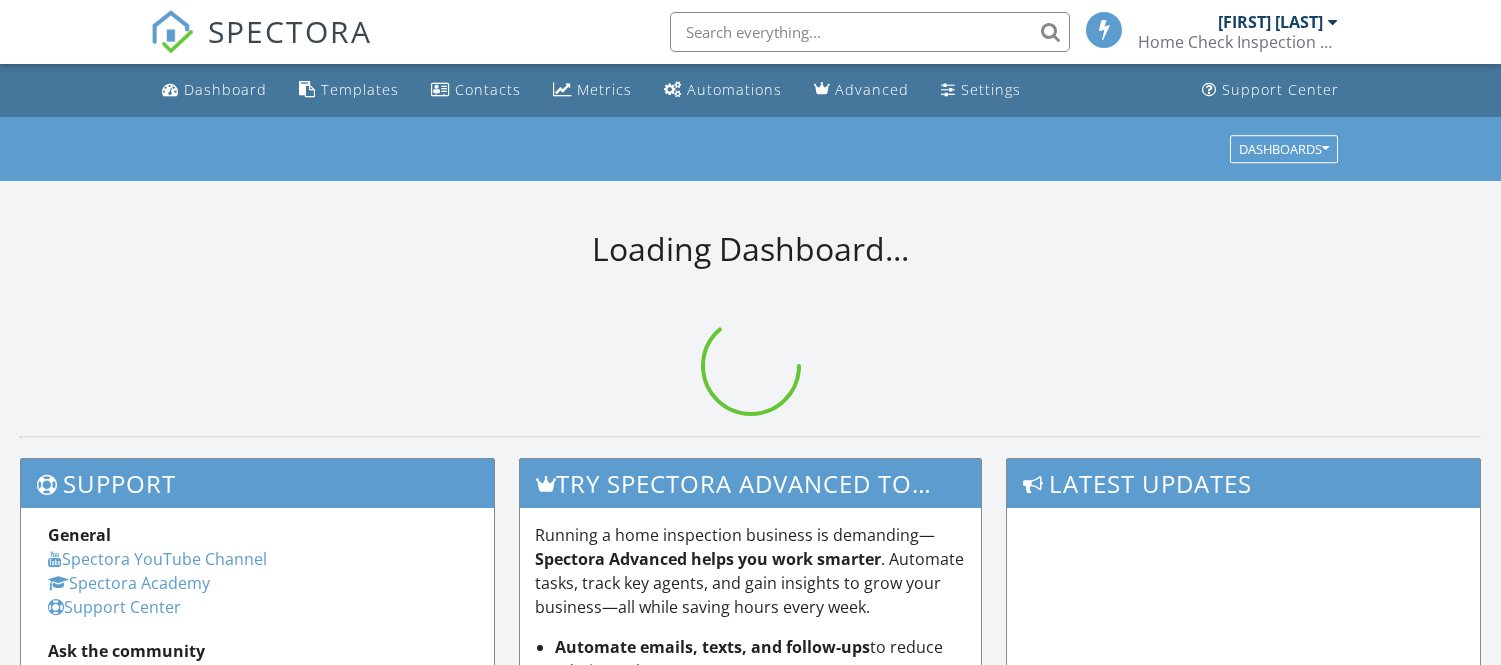 scroll, scrollTop: 0, scrollLeft: 0, axis: both 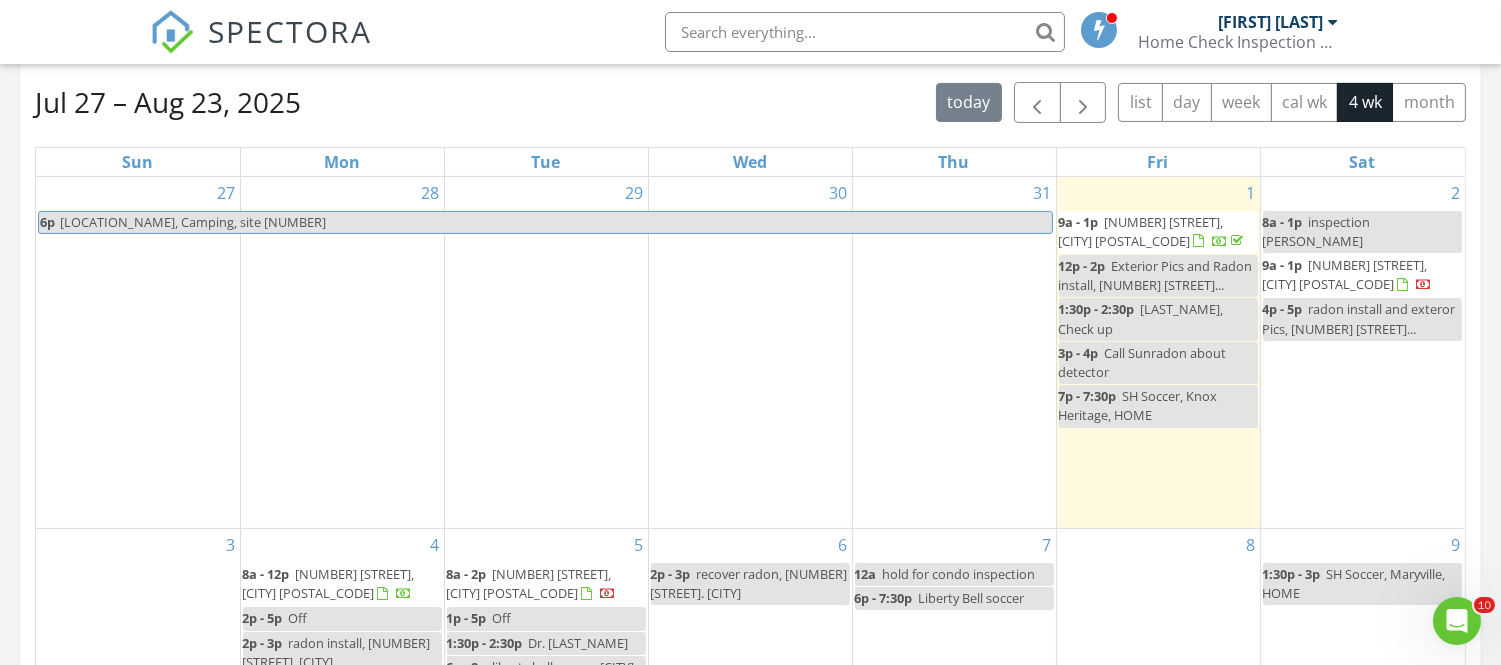 drag, startPoint x: 1508, startPoint y: 120, endPoint x: 1504, endPoint y: 314, distance: 194.04123 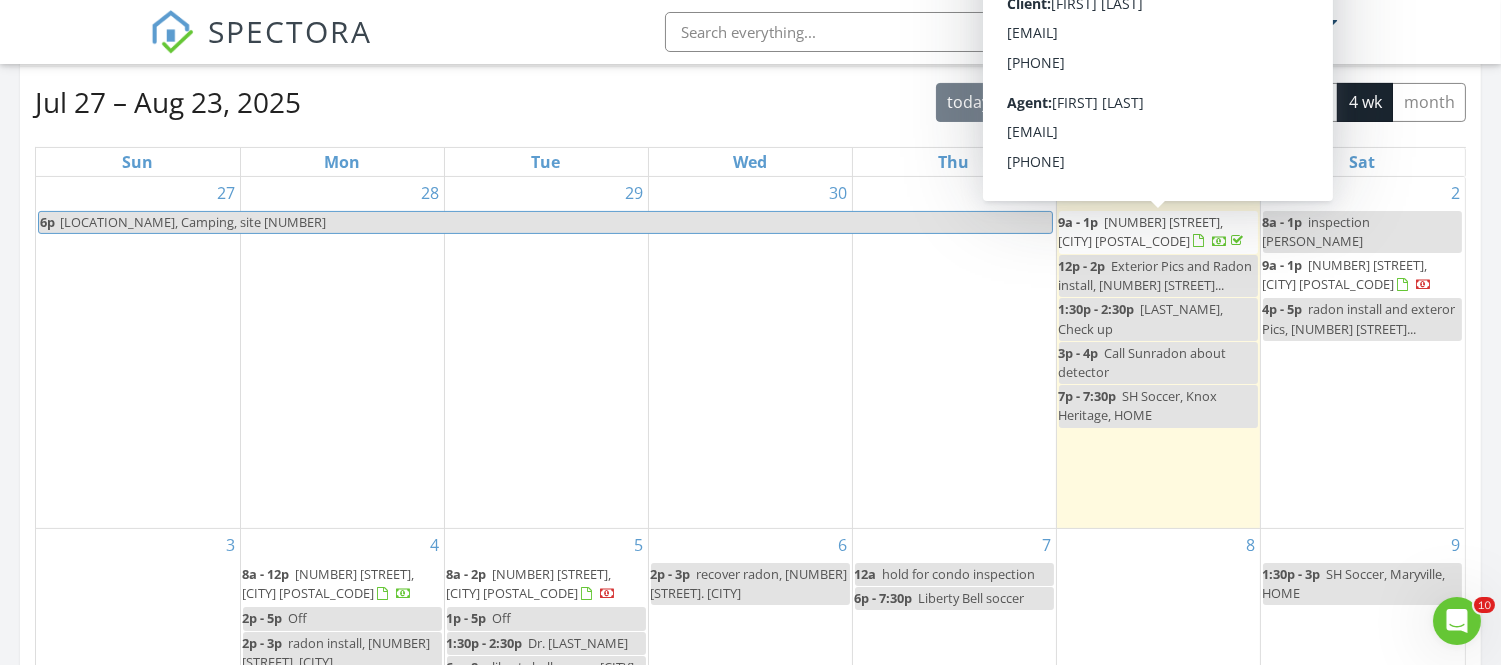 click at bounding box center [1037, 103] 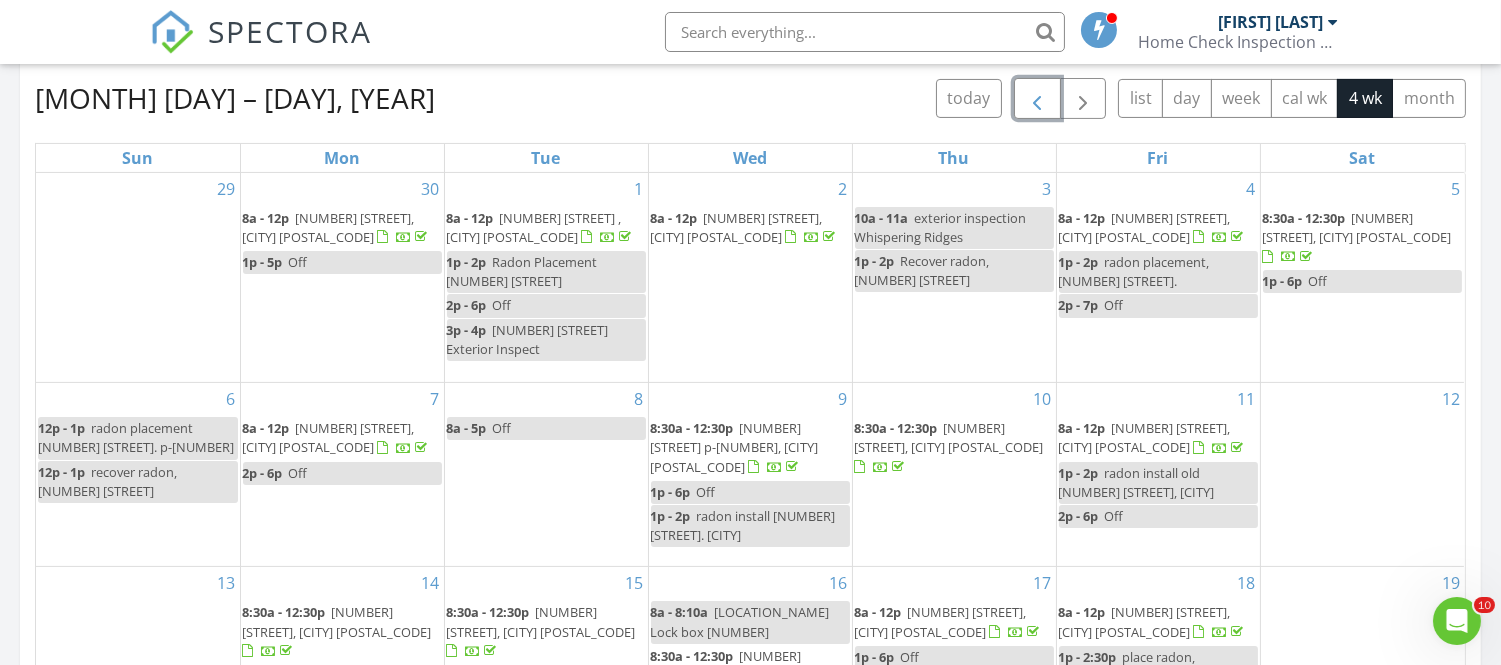 scroll, scrollTop: 904, scrollLeft: 0, axis: vertical 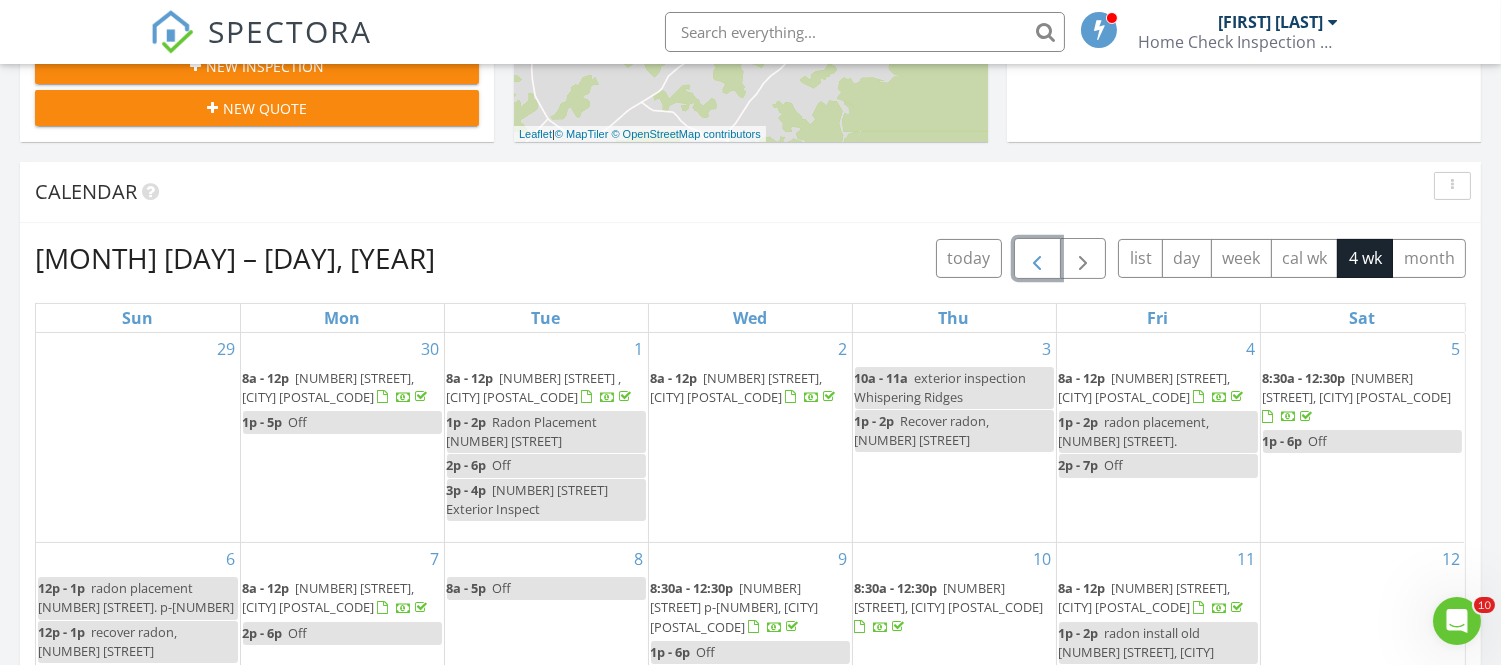 click at bounding box center [1037, 258] 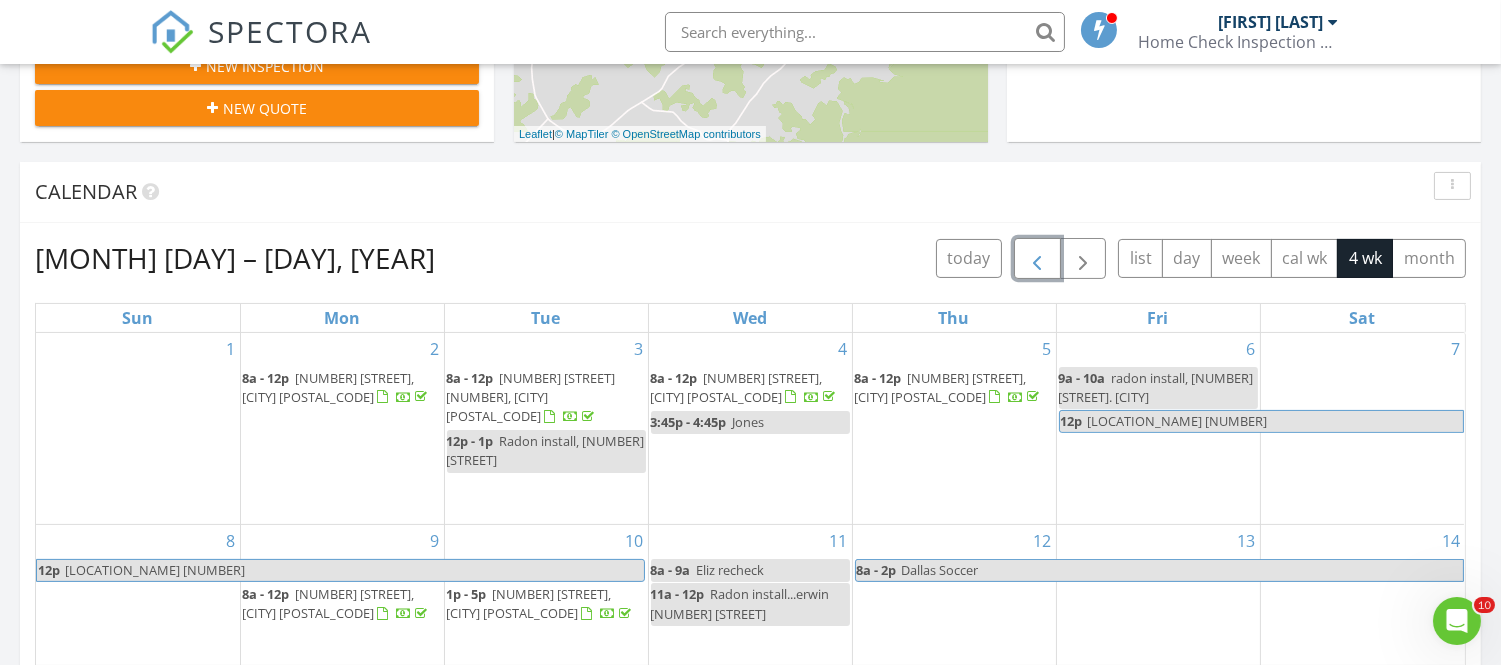 click on "110 E I St, Elizabethton 37643" at bounding box center [737, 387] 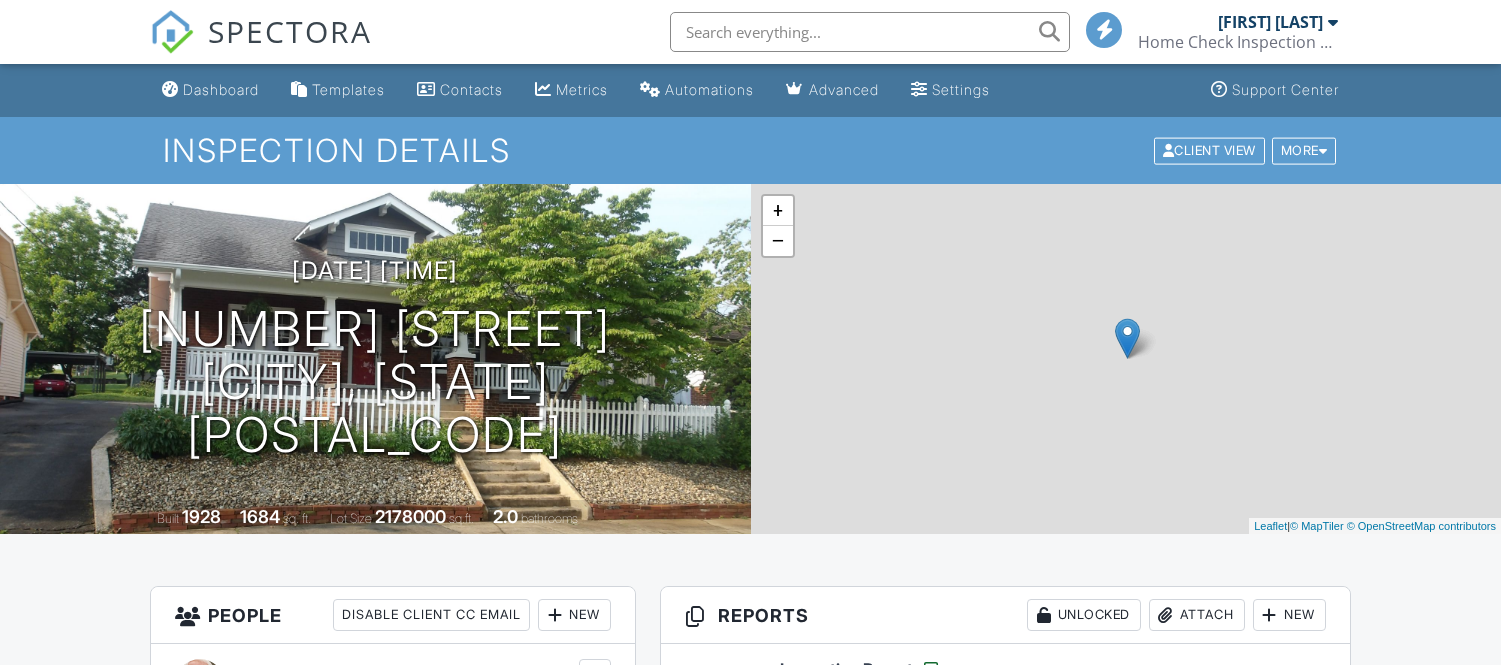 scroll, scrollTop: 0, scrollLeft: 0, axis: both 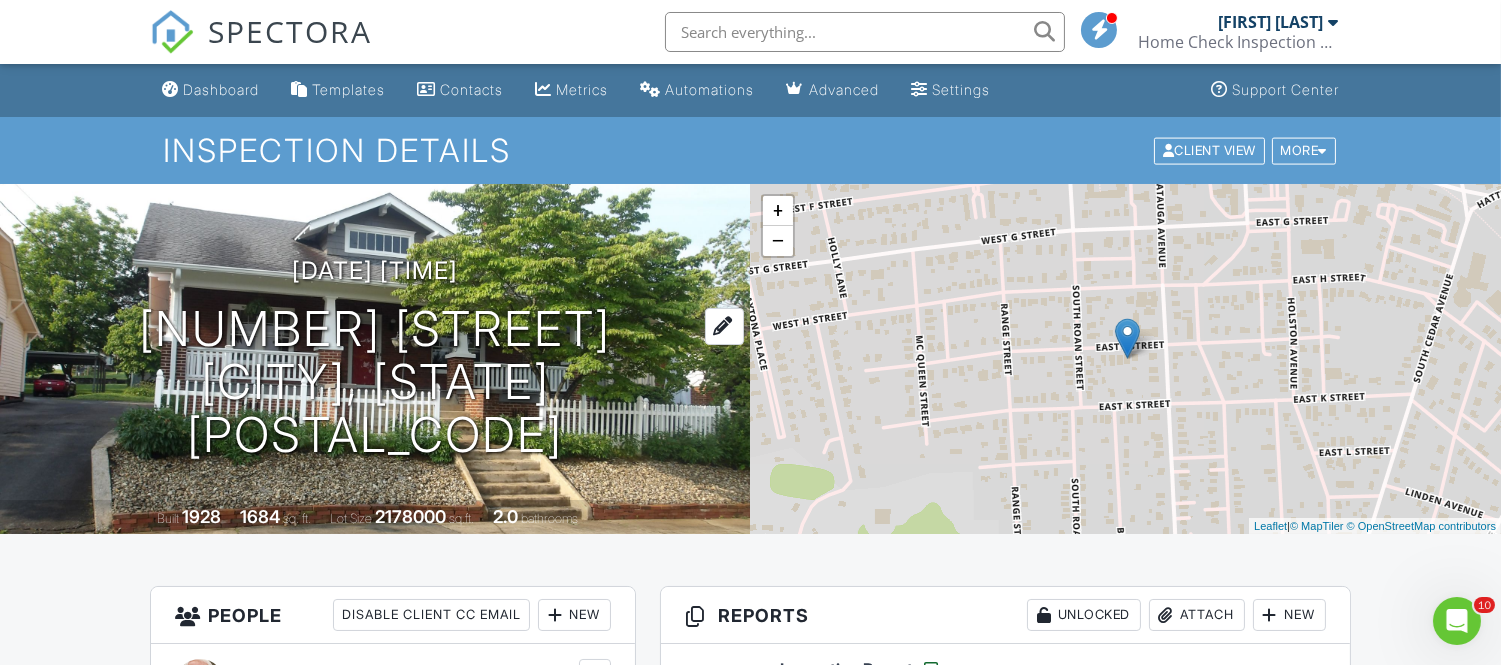 click on "110 E I St
Elizabethton, TN 37643" at bounding box center (375, 382) 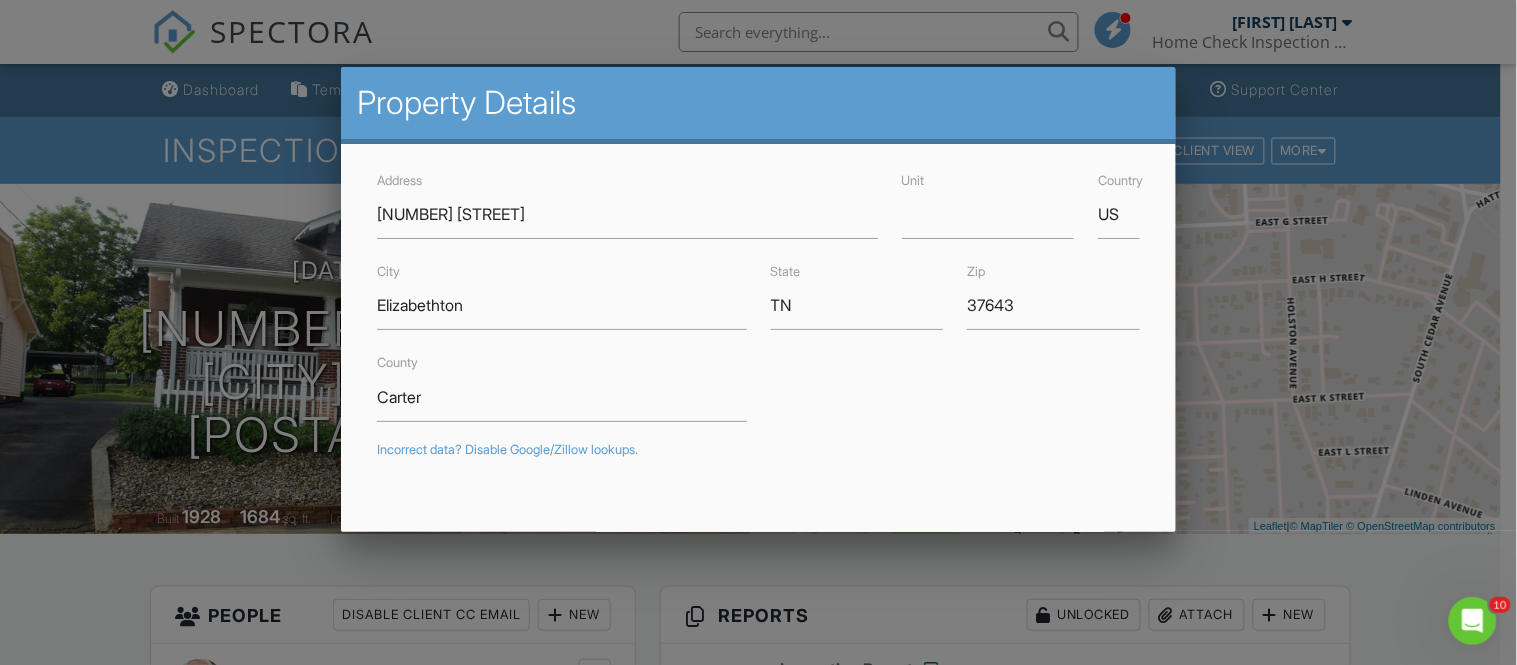 click at bounding box center [758, 315] 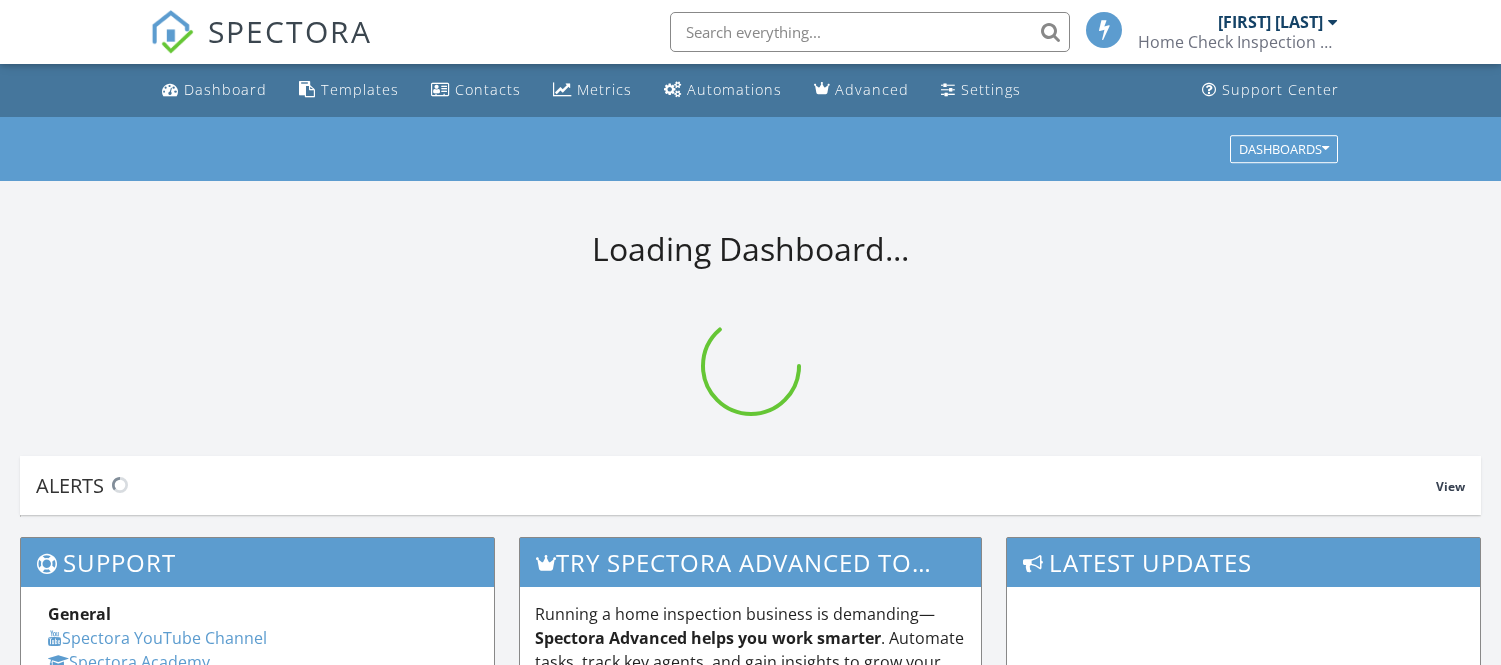 scroll, scrollTop: 0, scrollLeft: 0, axis: both 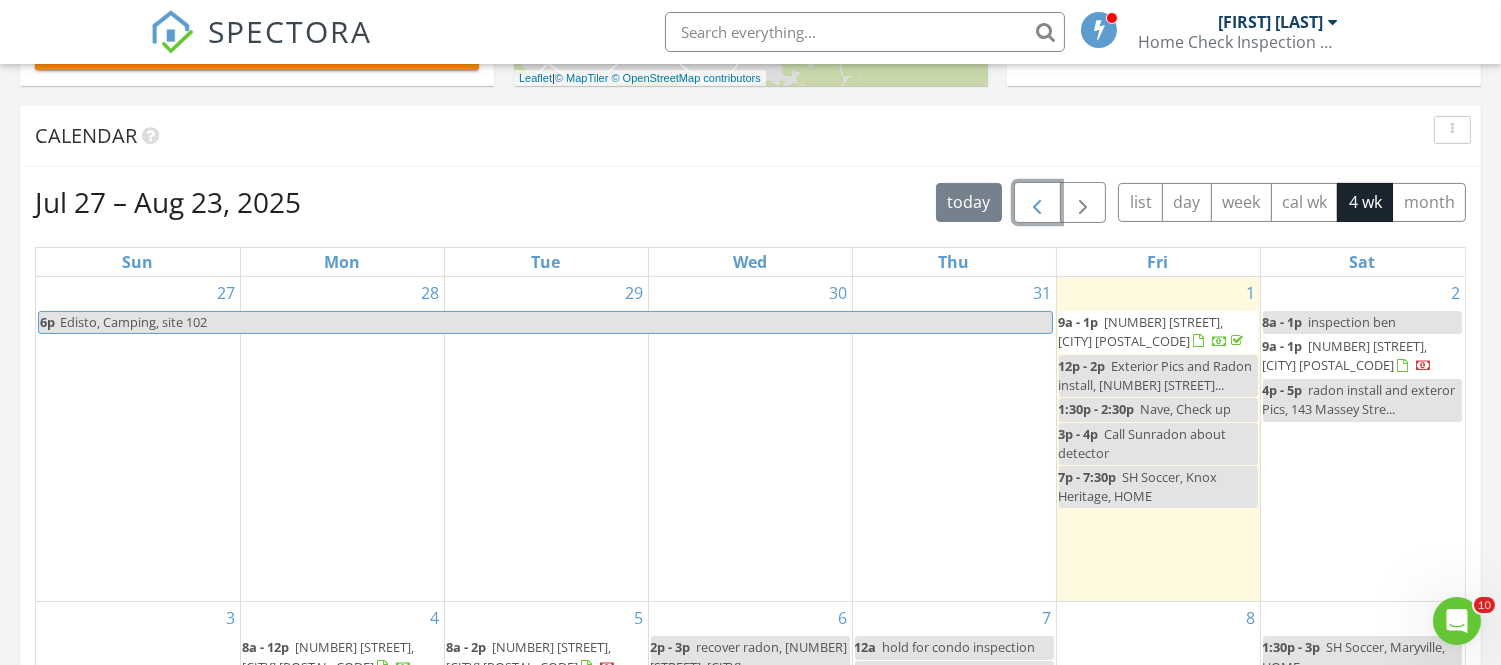 click at bounding box center [1037, 203] 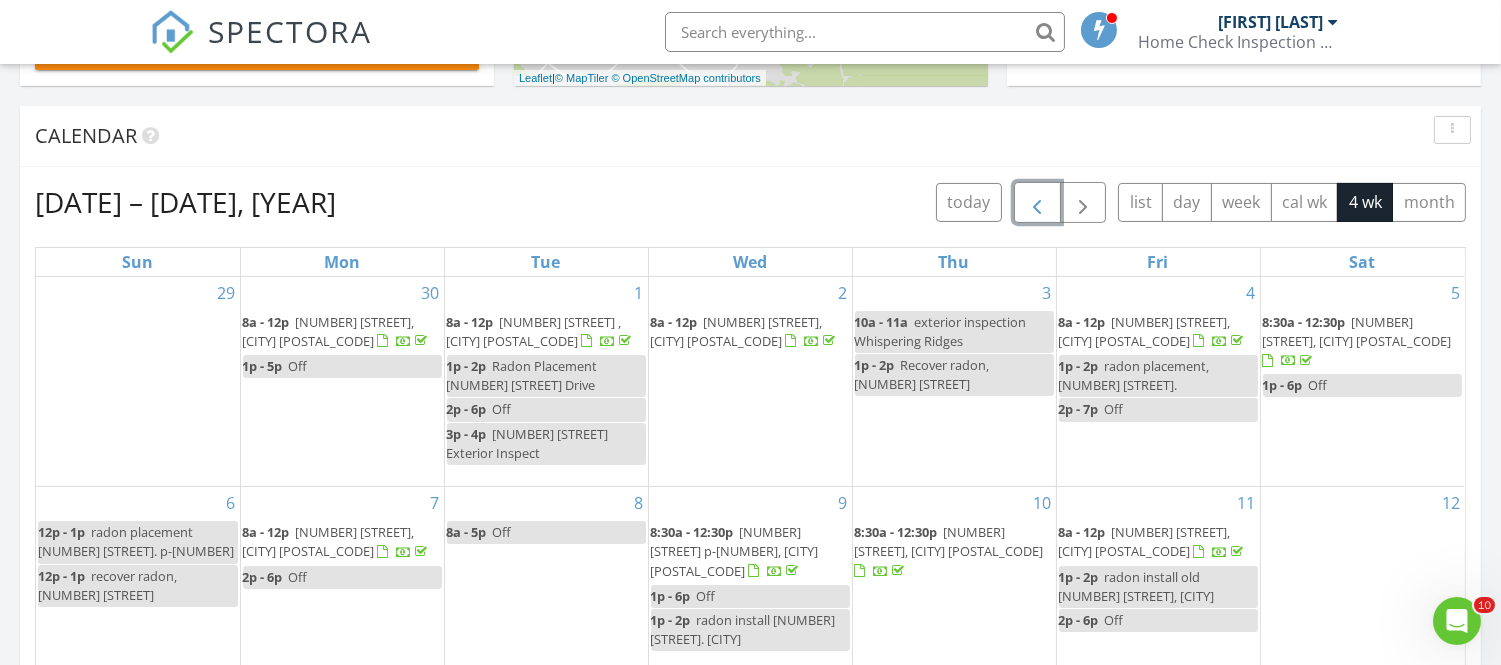 click at bounding box center [1037, 203] 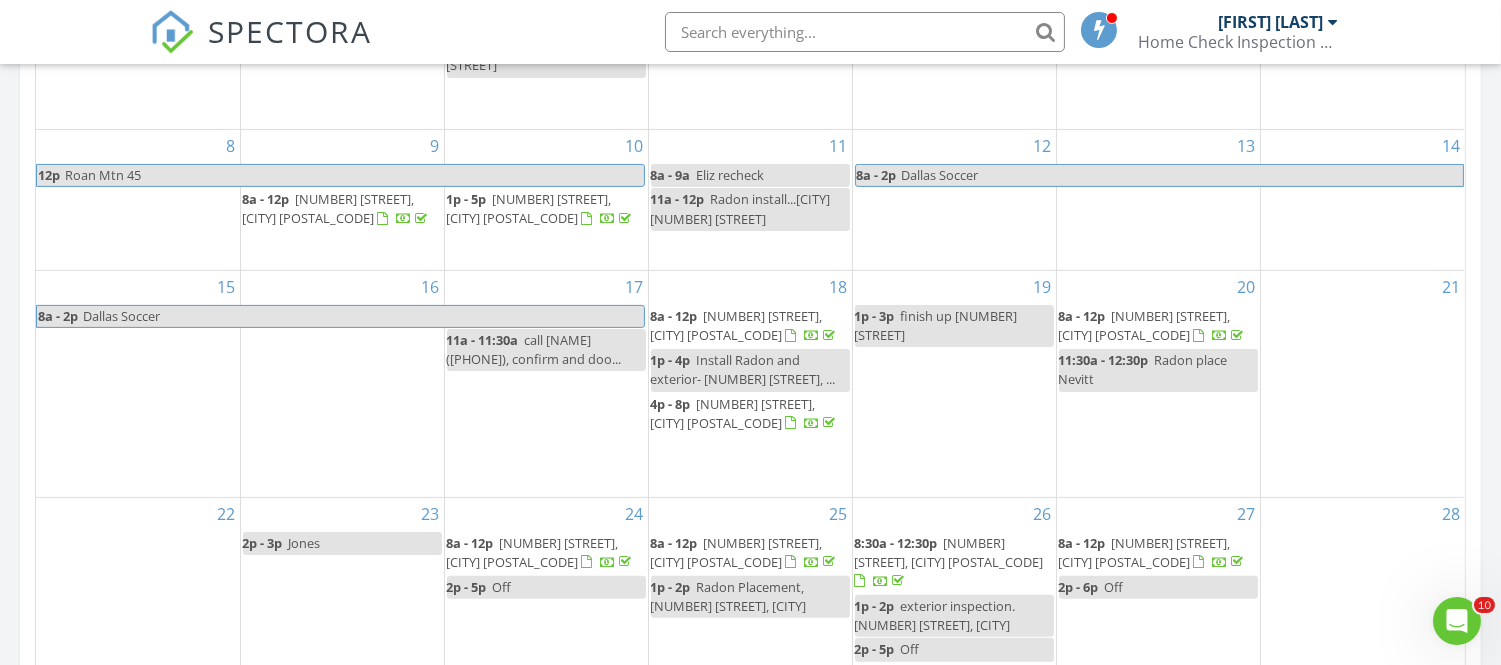 scroll, scrollTop: 1138, scrollLeft: 0, axis: vertical 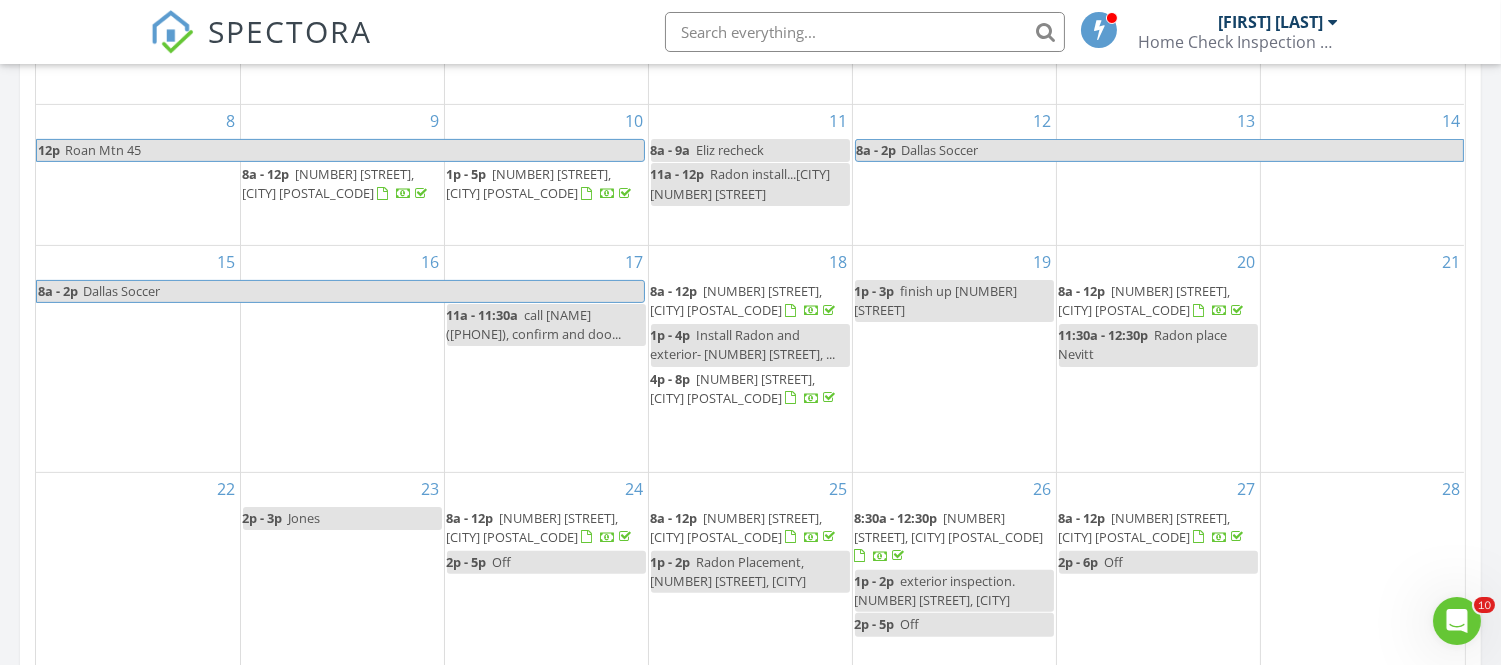 click on "[NUMBER] [STREET], [CITY] [POSTAL_CODE]" at bounding box center (737, 527) 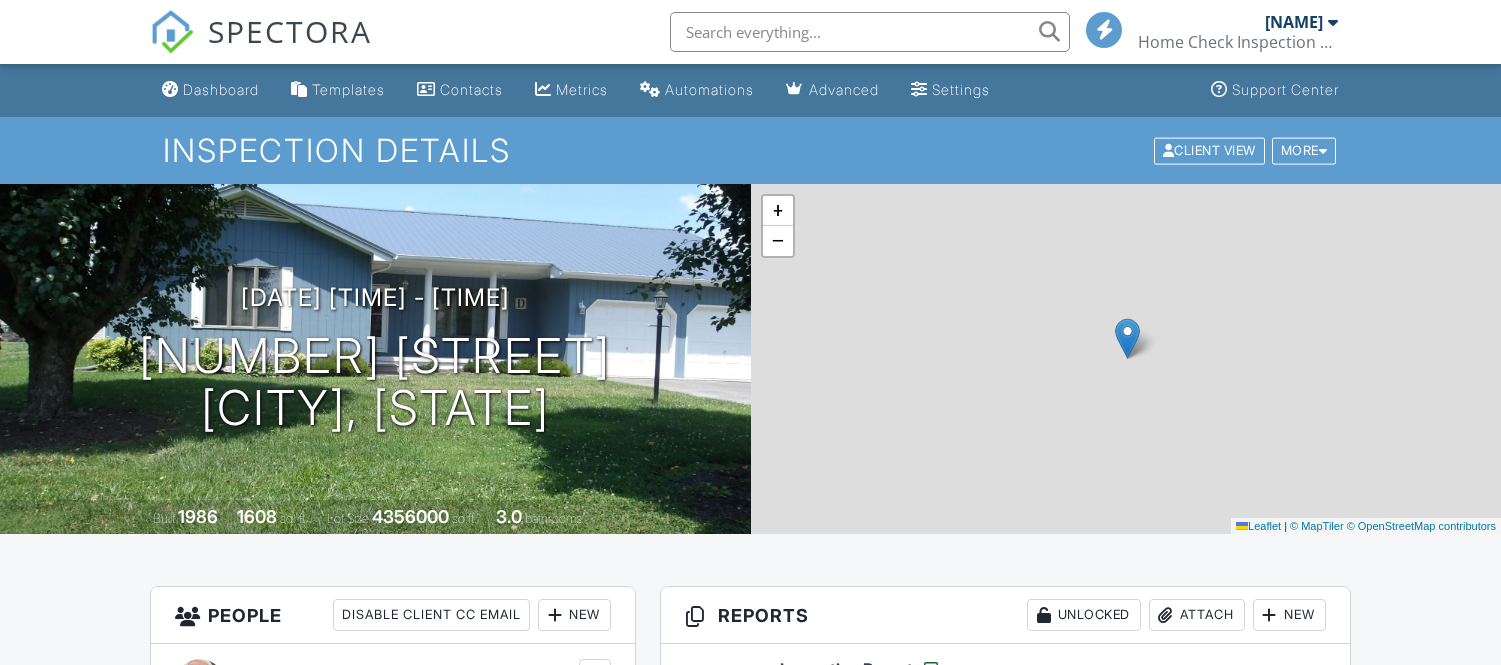 scroll, scrollTop: 0, scrollLeft: 0, axis: both 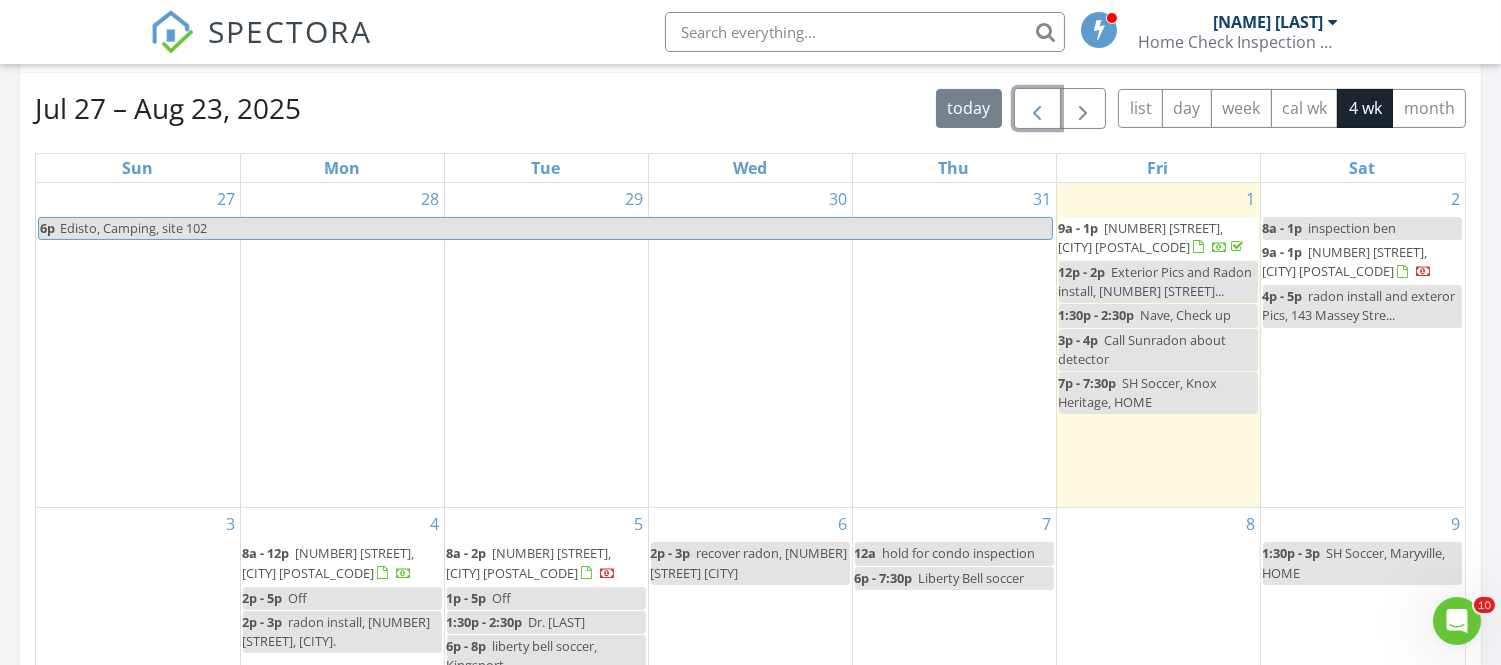 click at bounding box center [1037, 109] 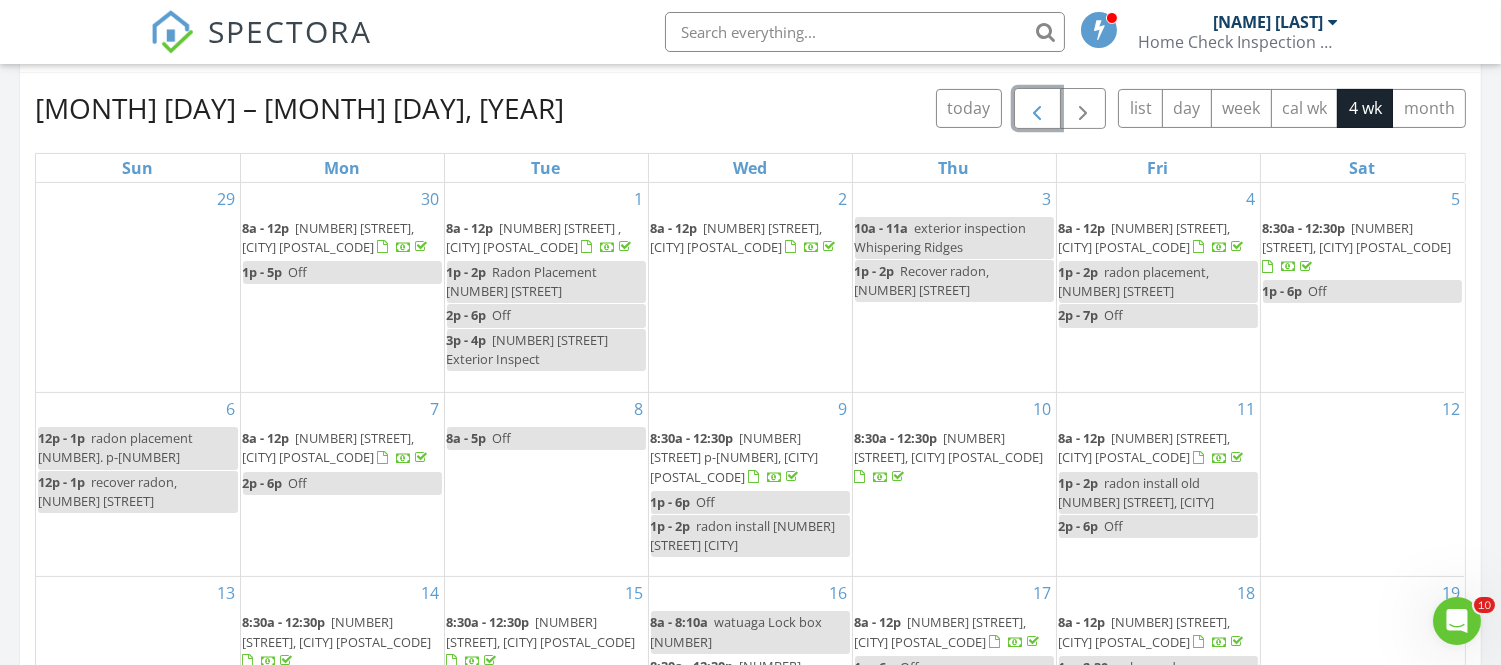 click at bounding box center [1037, 109] 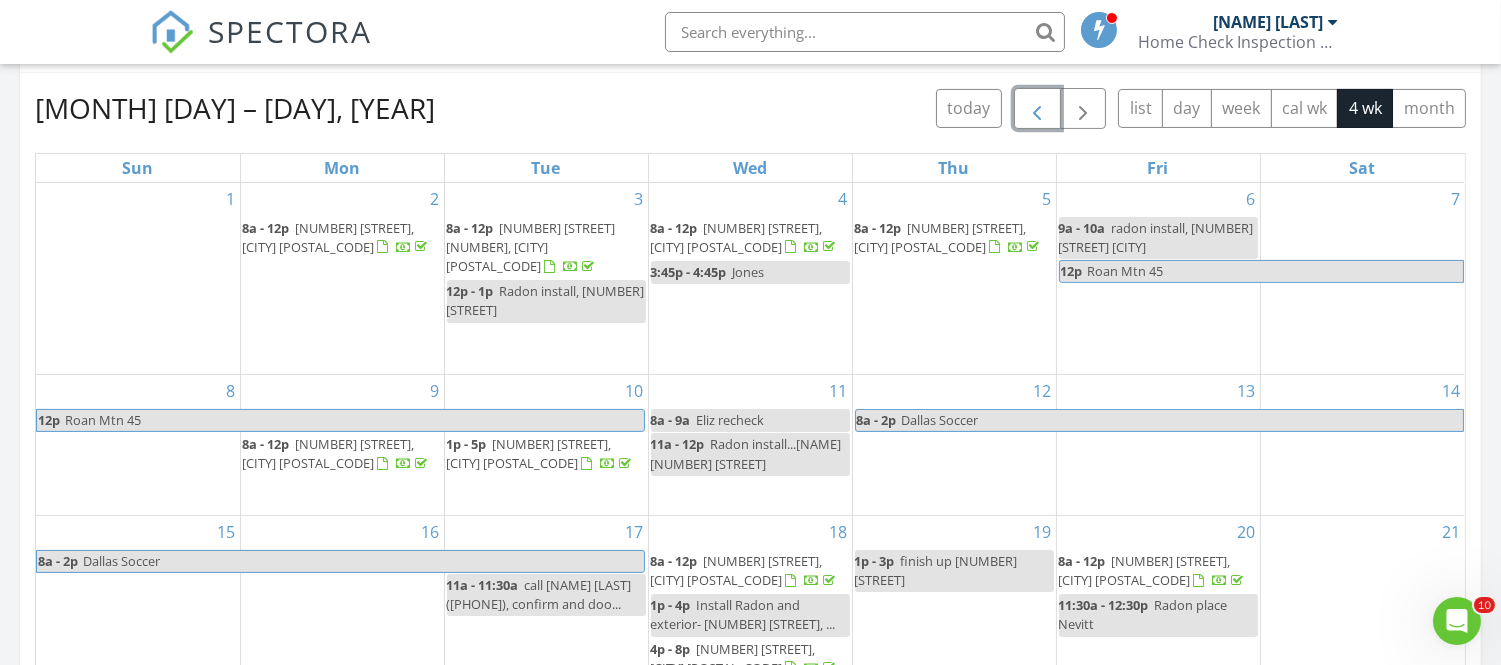 click at bounding box center [1037, 109] 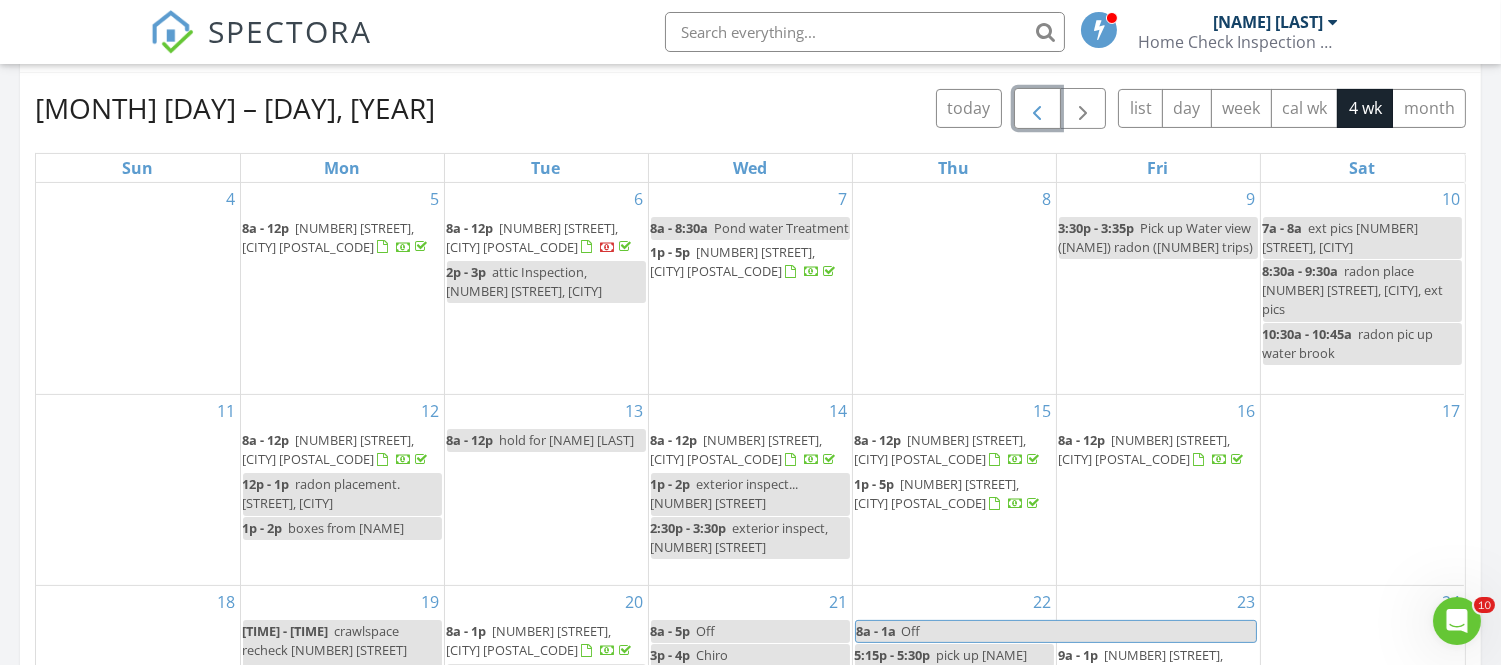click on "[NUMBER] [STREET], [CITY] [POSTAL_CODE]" at bounding box center [329, 237] 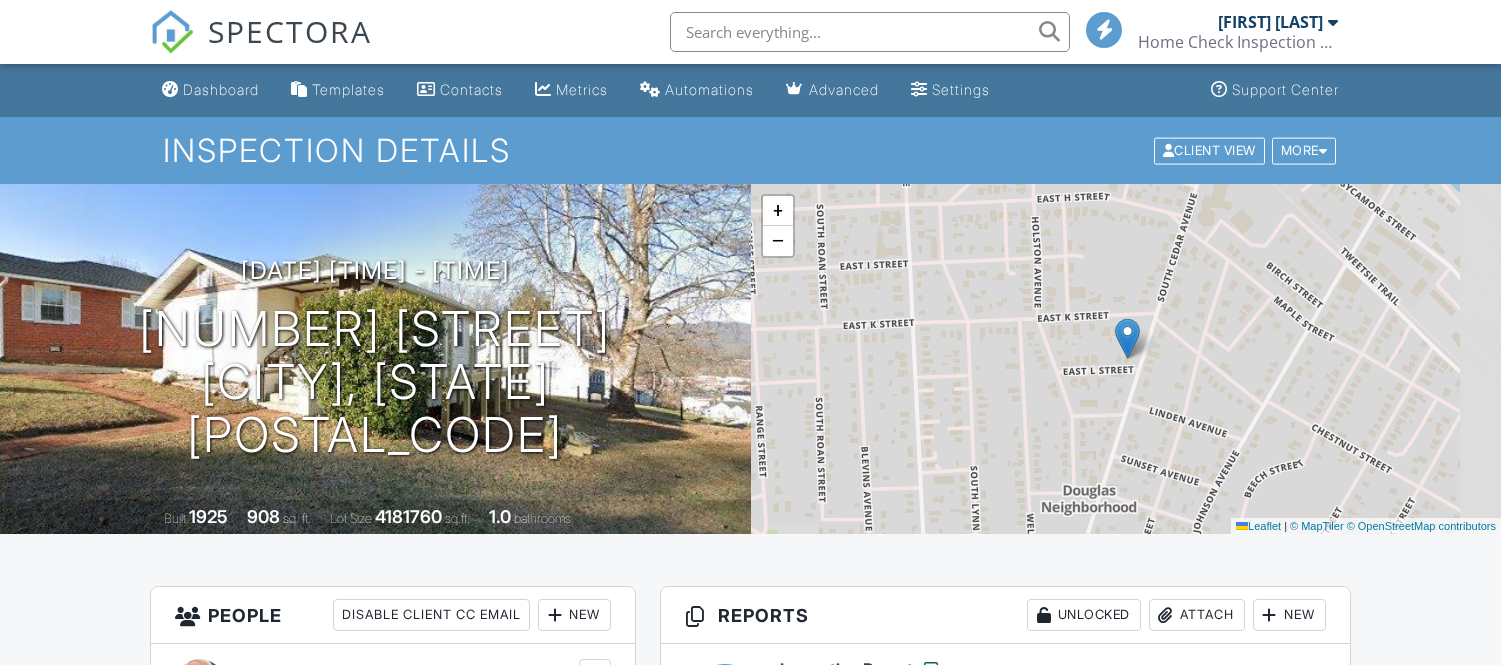 scroll, scrollTop: 0, scrollLeft: 0, axis: both 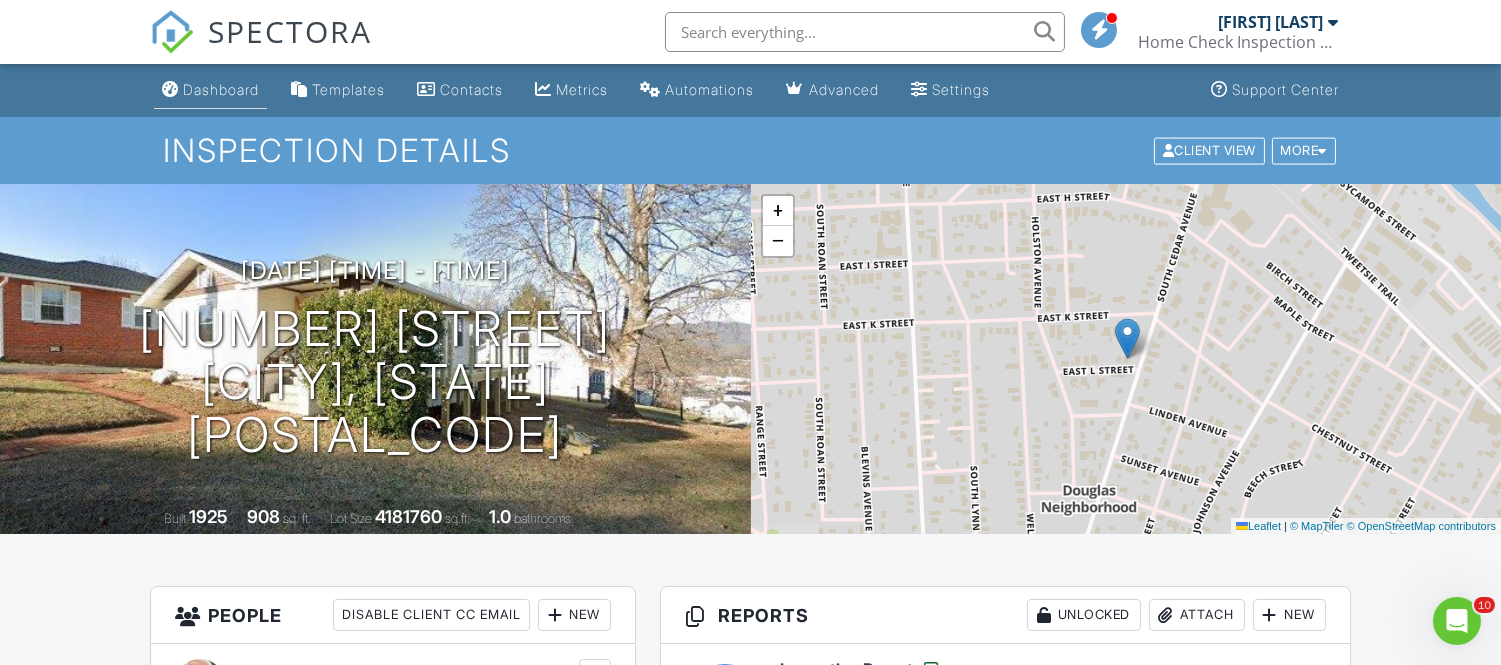 click on "Dashboard" at bounding box center [221, 89] 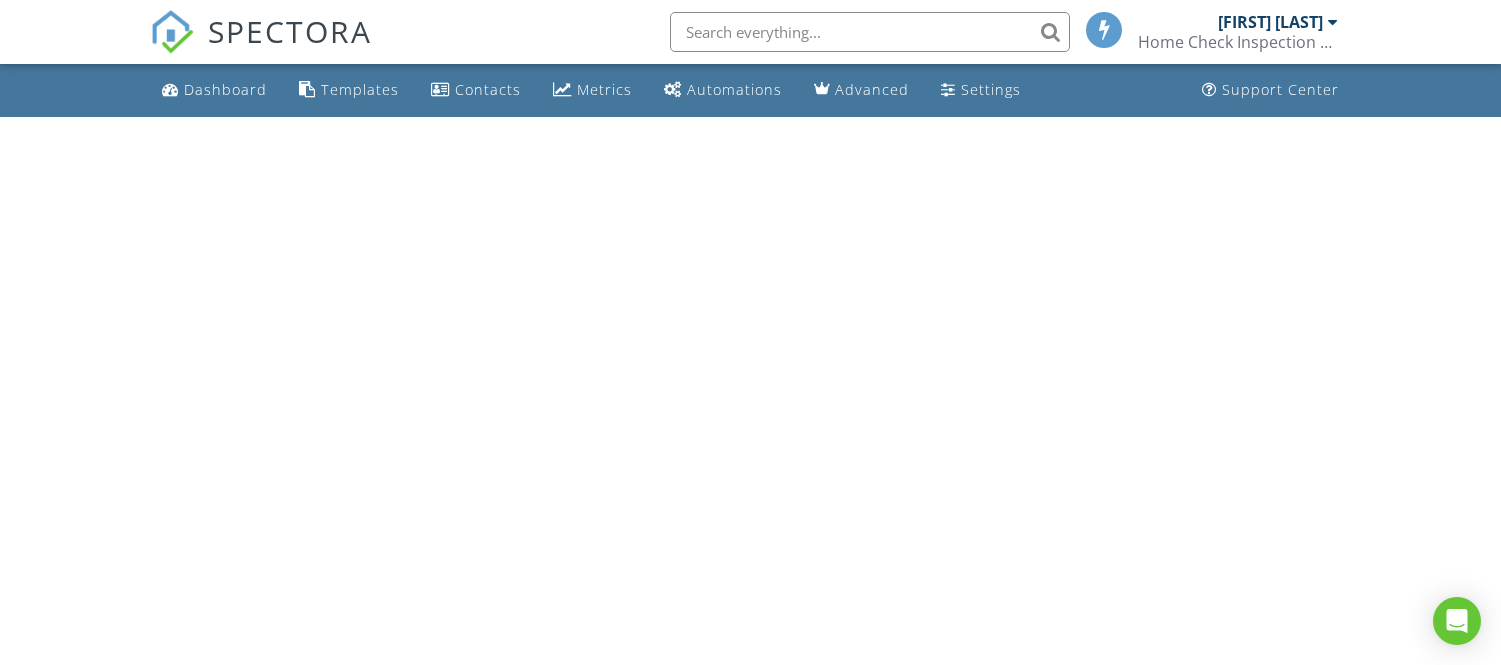 scroll, scrollTop: 0, scrollLeft: 0, axis: both 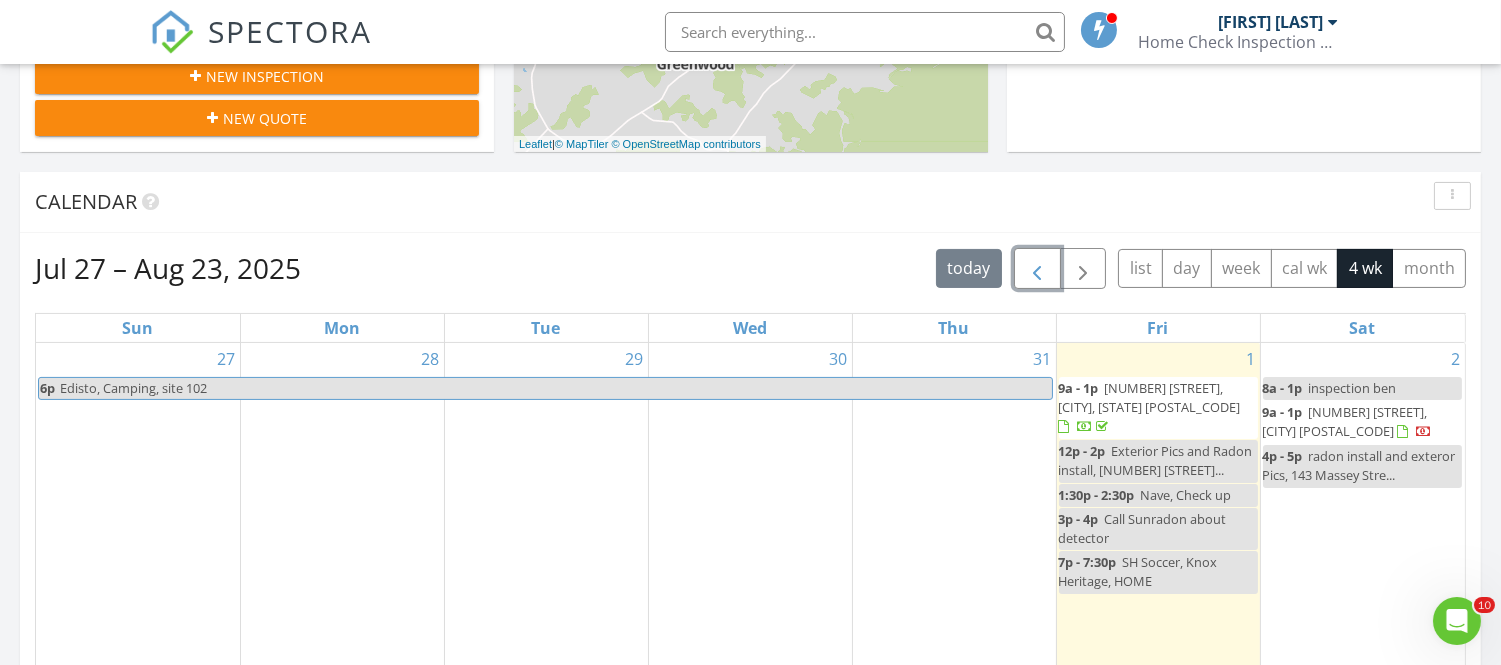 click at bounding box center [1037, 269] 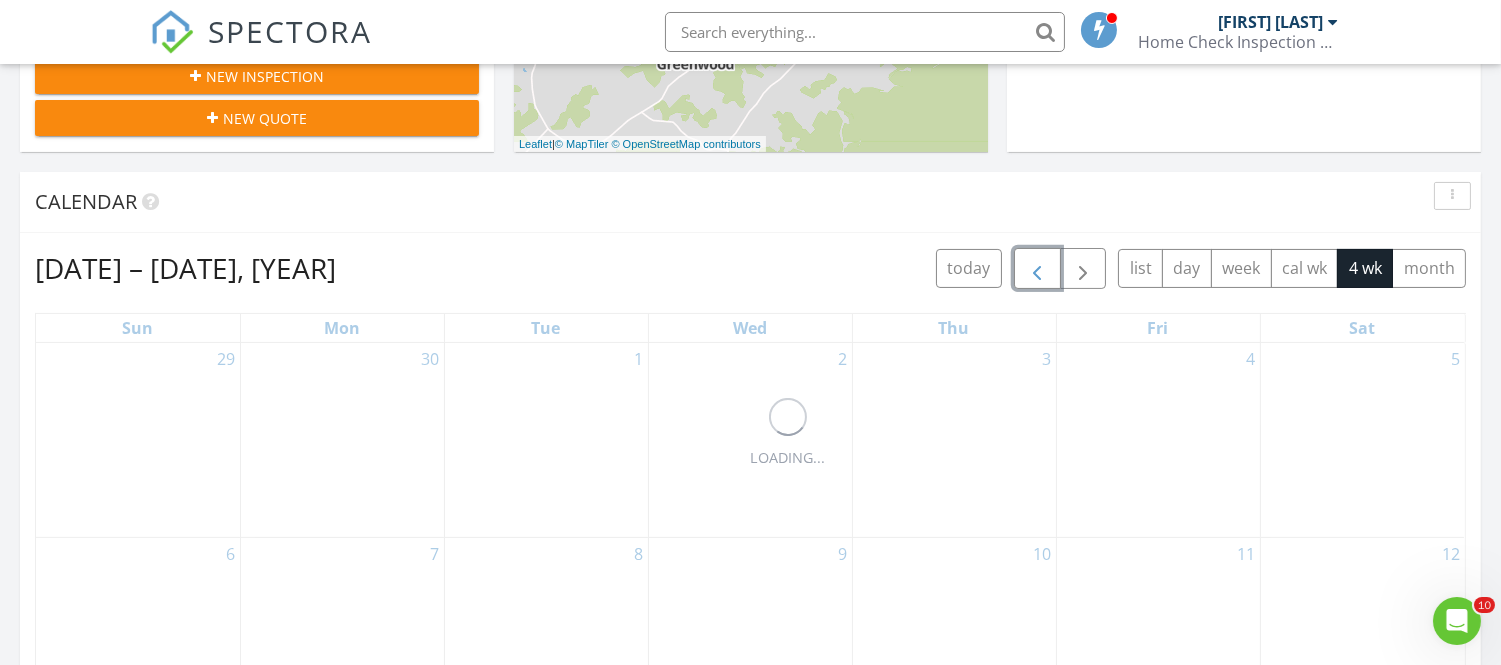click at bounding box center (1037, 269) 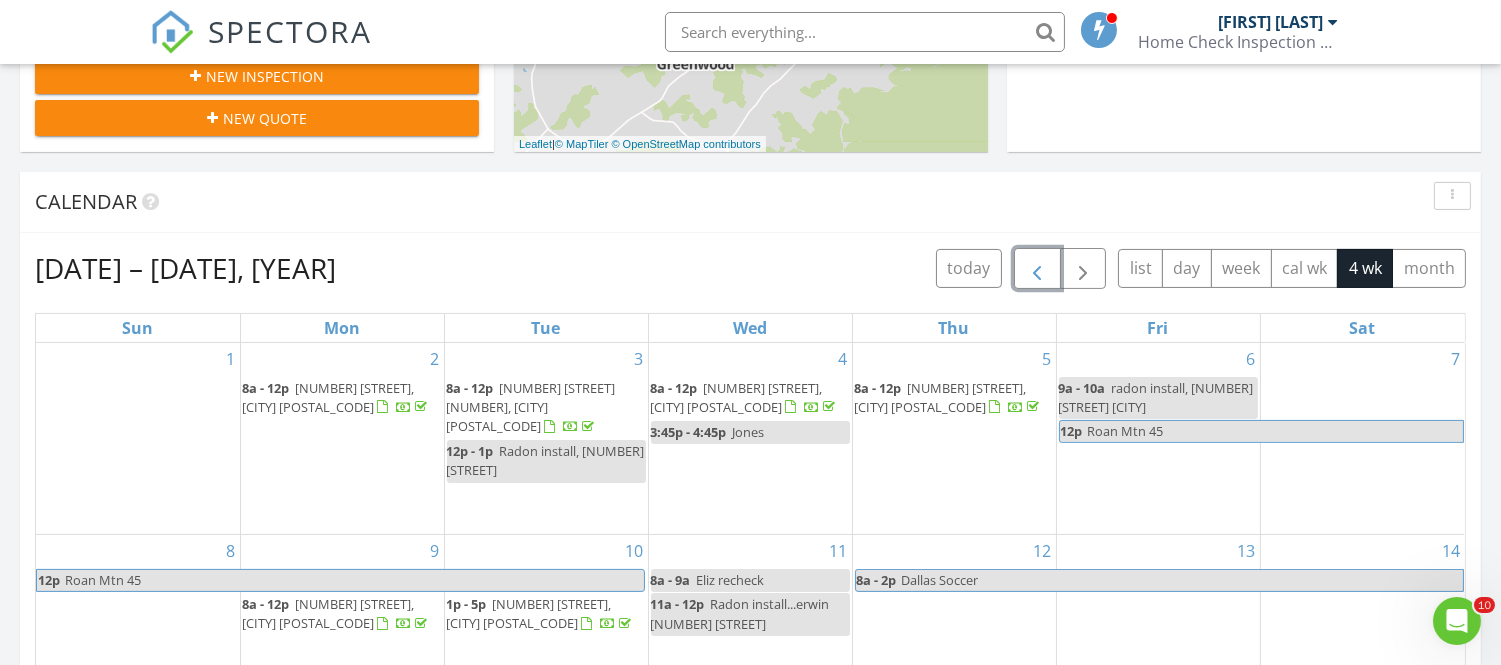 click at bounding box center [1037, 269] 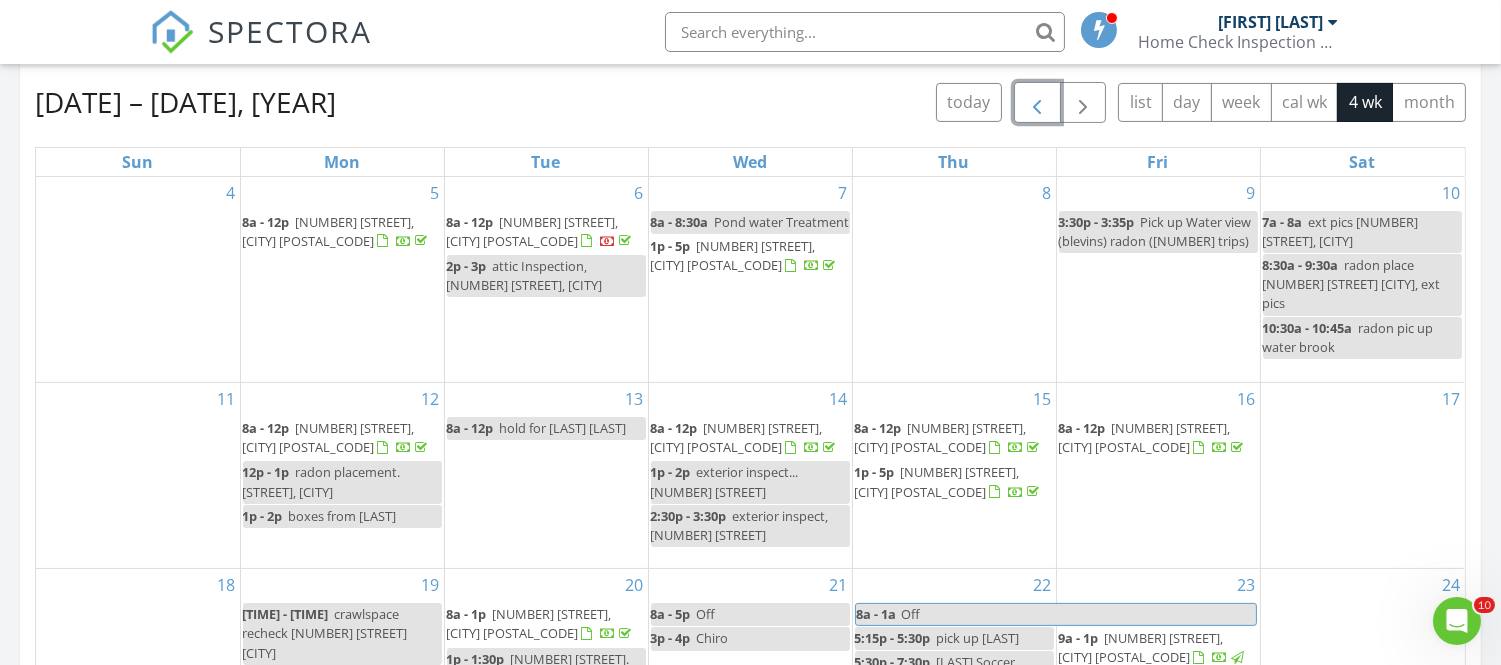 scroll, scrollTop: 888, scrollLeft: 0, axis: vertical 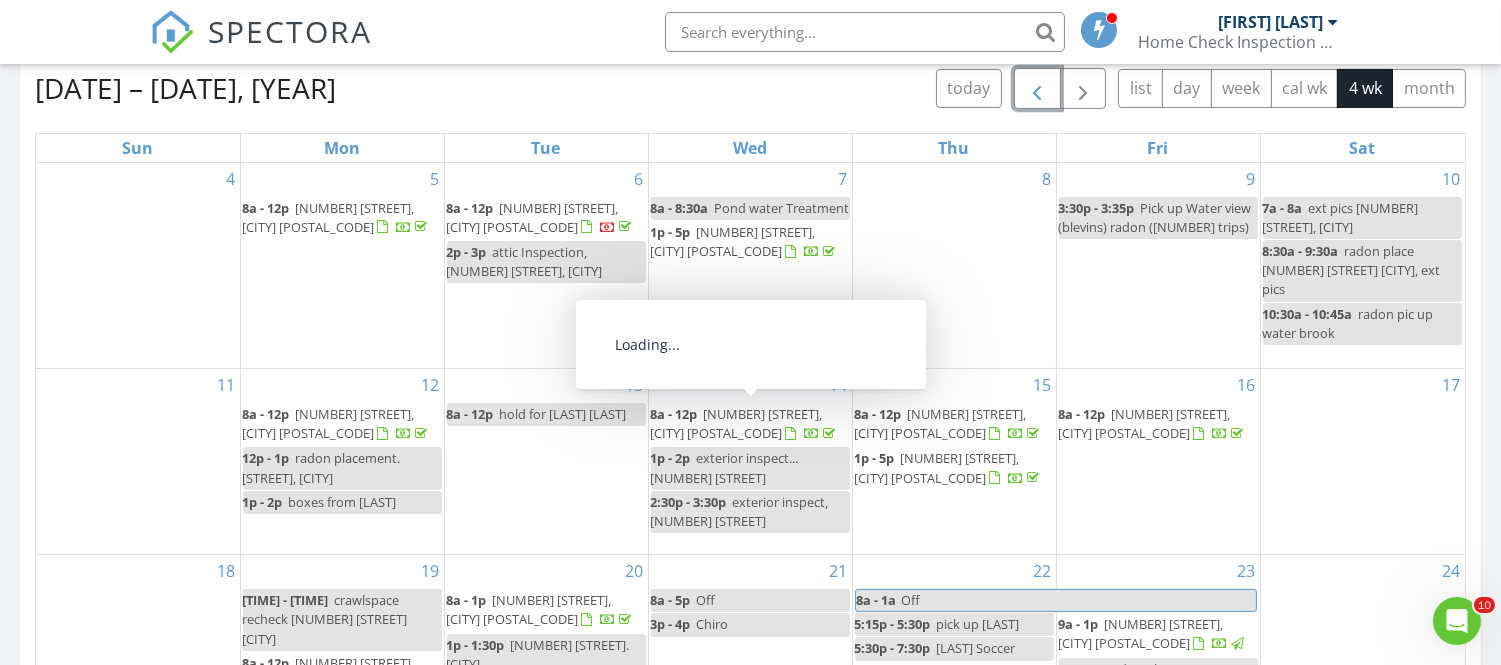 click on "[NUMBER] [STREET], [CITY] [POSTAL_CODE]" at bounding box center [737, 423] 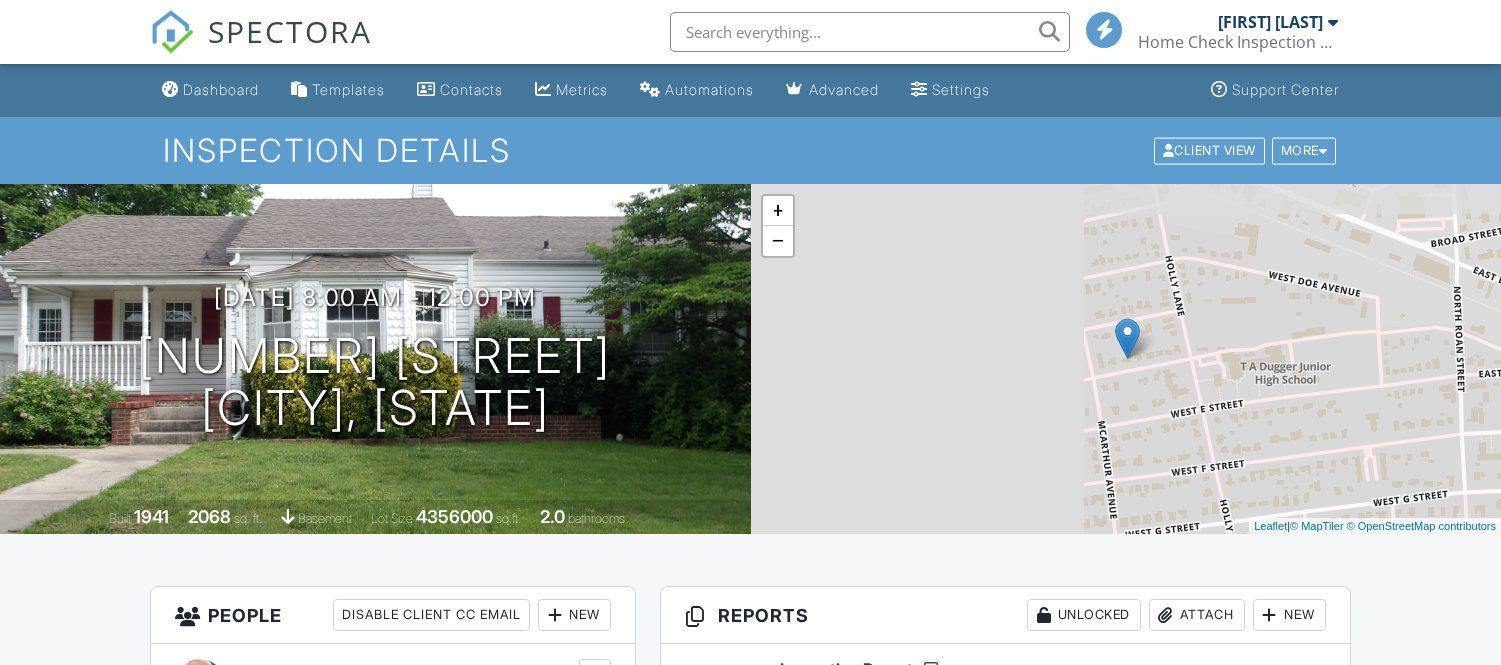 scroll, scrollTop: 0, scrollLeft: 0, axis: both 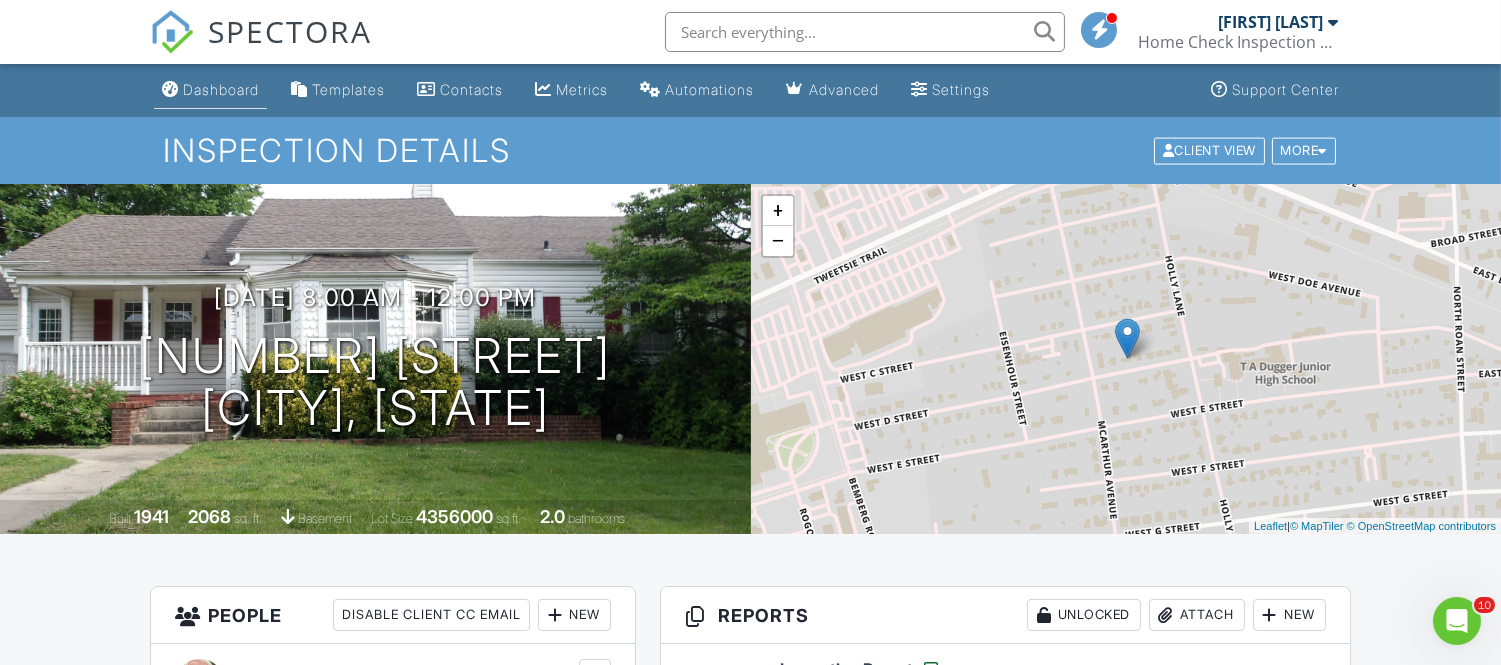click on "Dashboard" at bounding box center (221, 89) 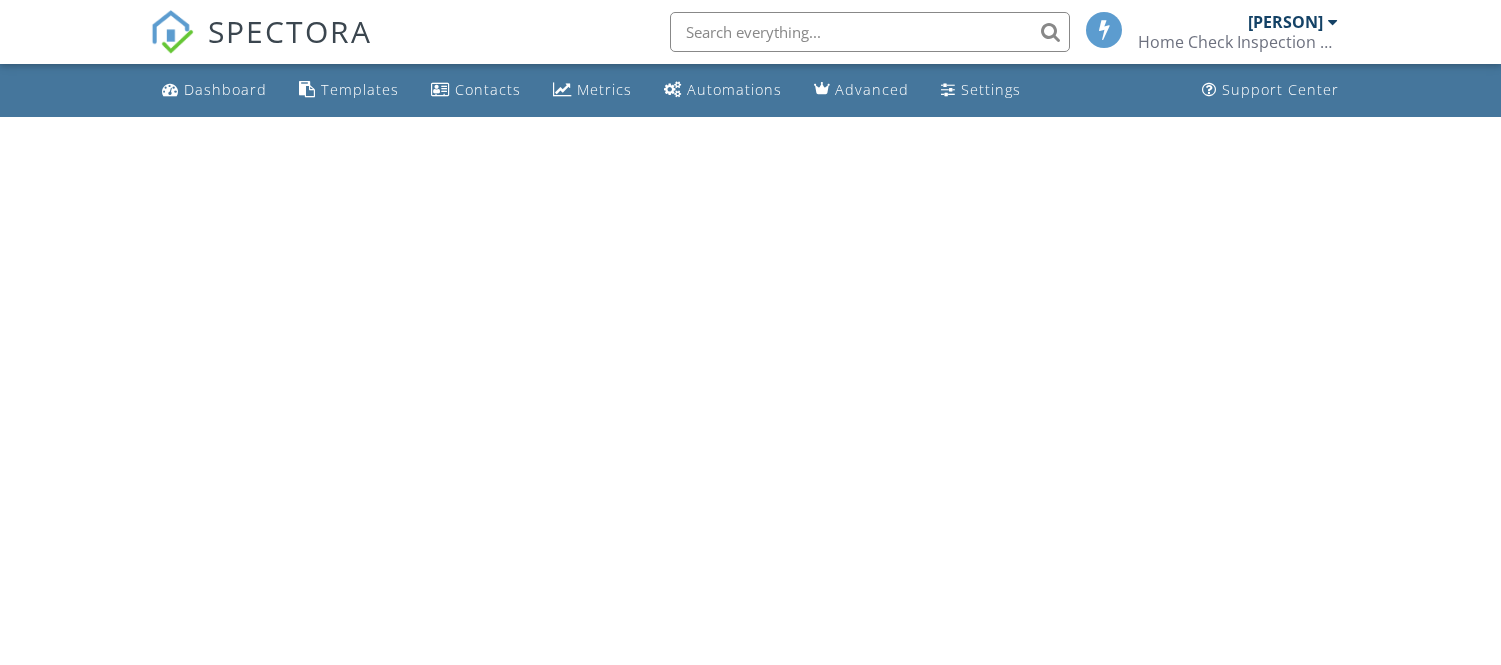 scroll, scrollTop: 0, scrollLeft: 0, axis: both 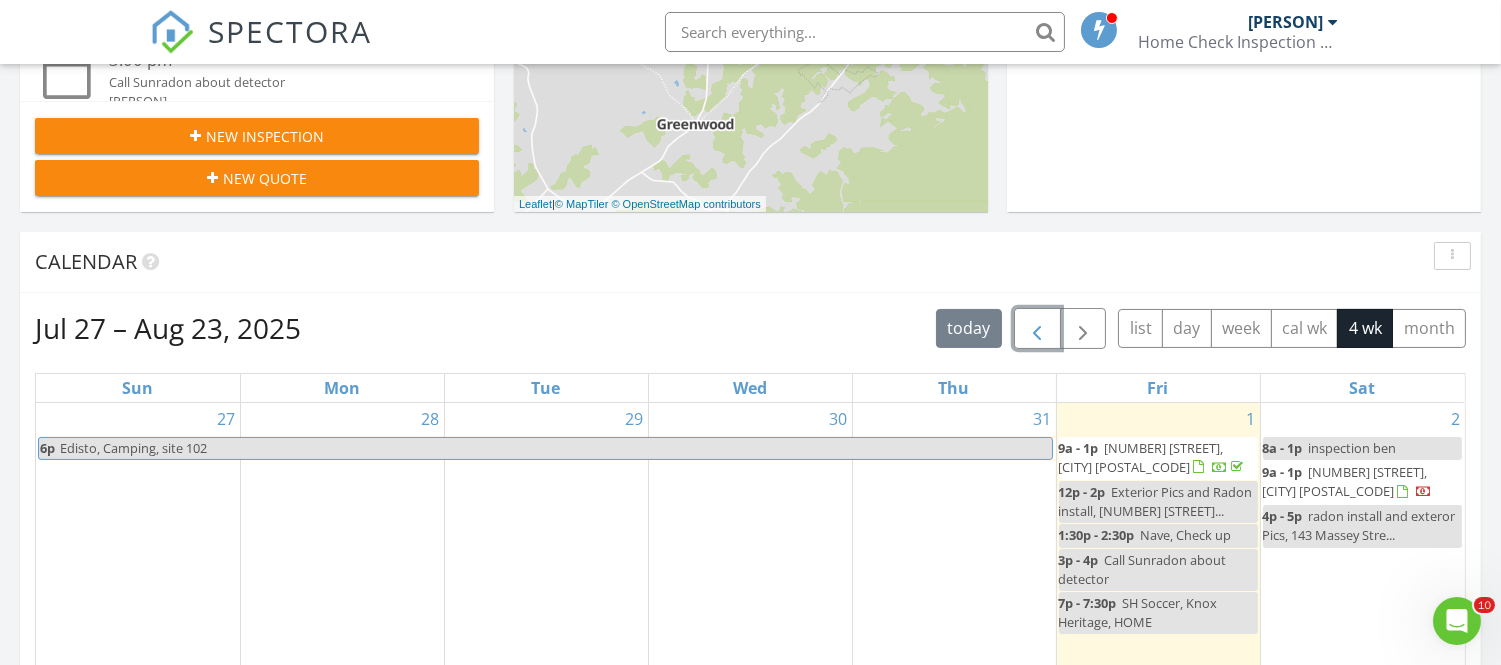 click at bounding box center (1037, 329) 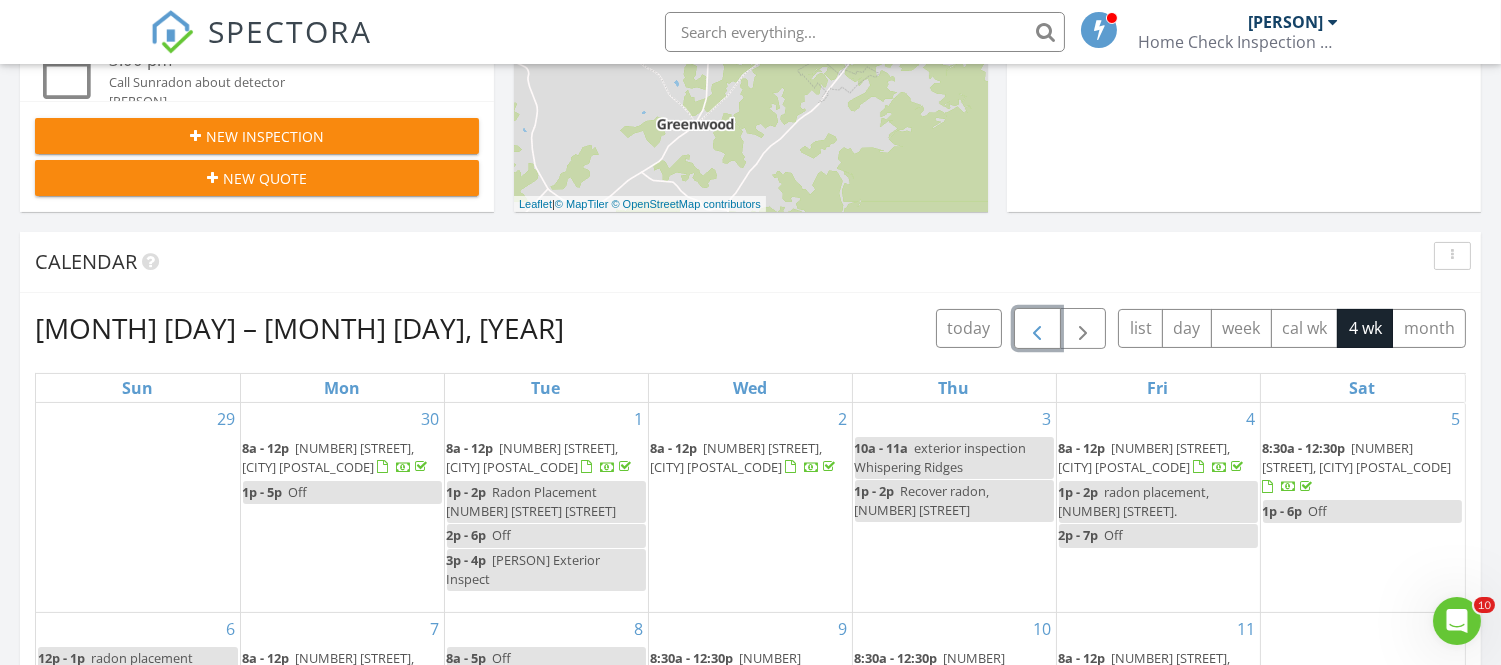 click at bounding box center (1037, 329) 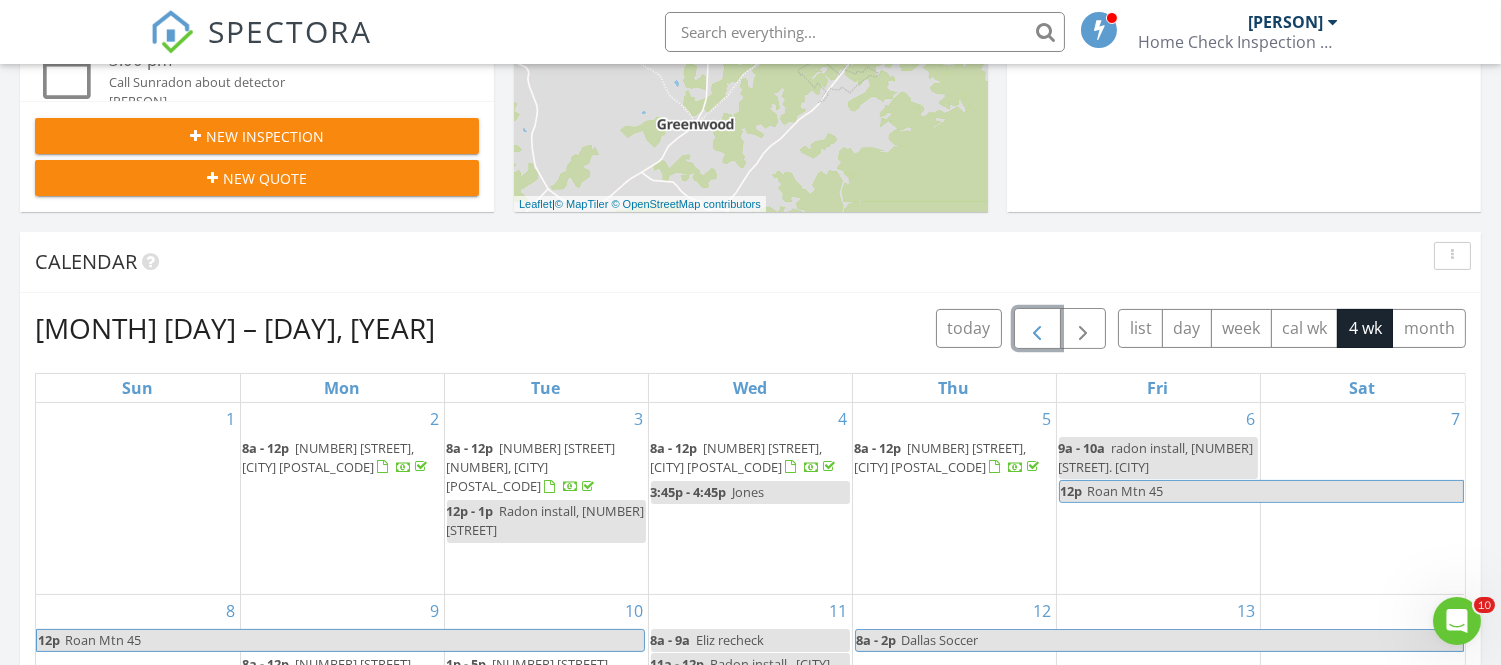 click at bounding box center [1037, 329] 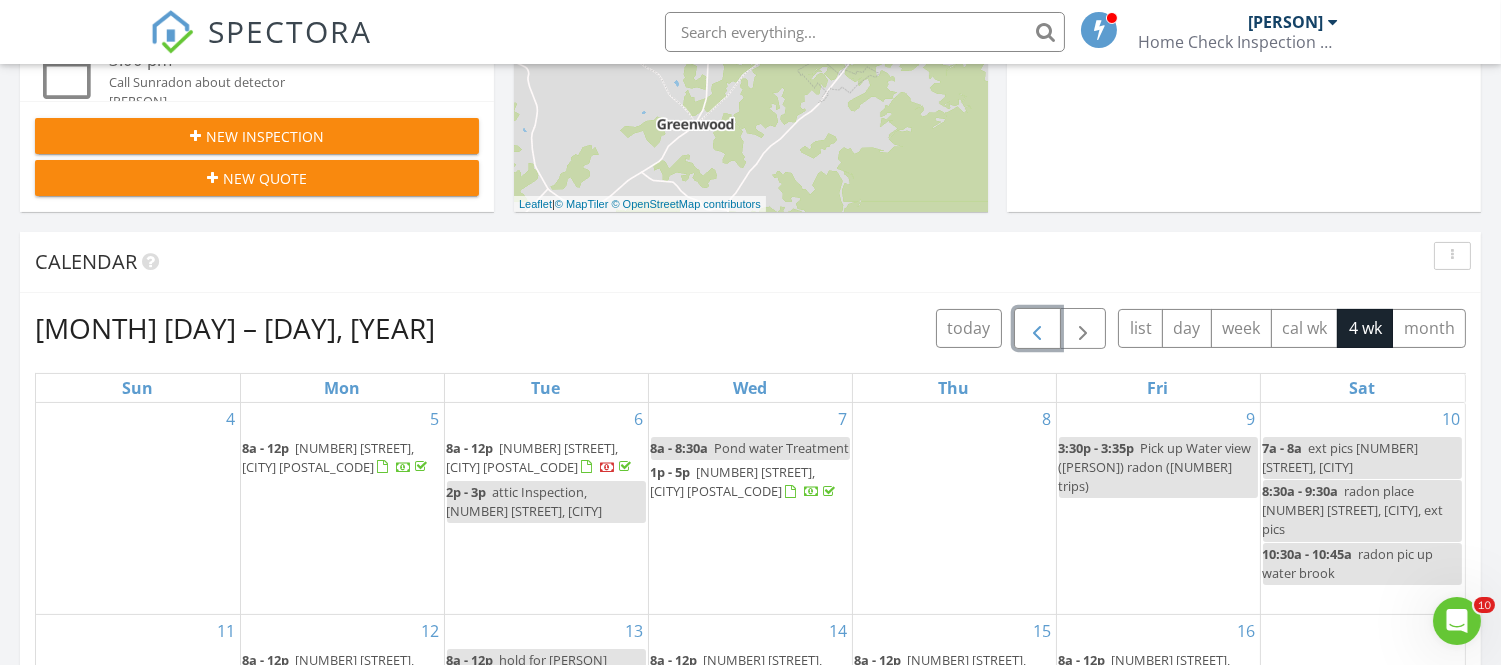 click at bounding box center [1037, 329] 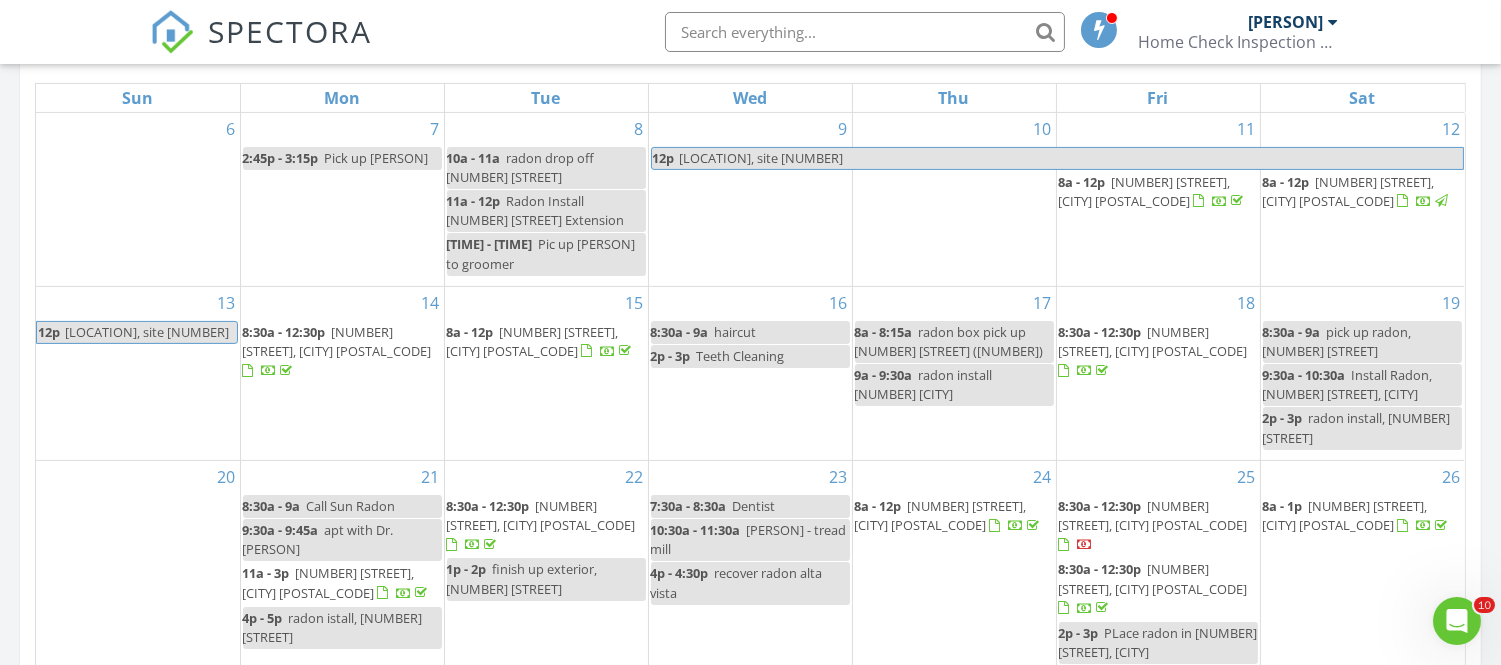 scroll, scrollTop: 944, scrollLeft: 0, axis: vertical 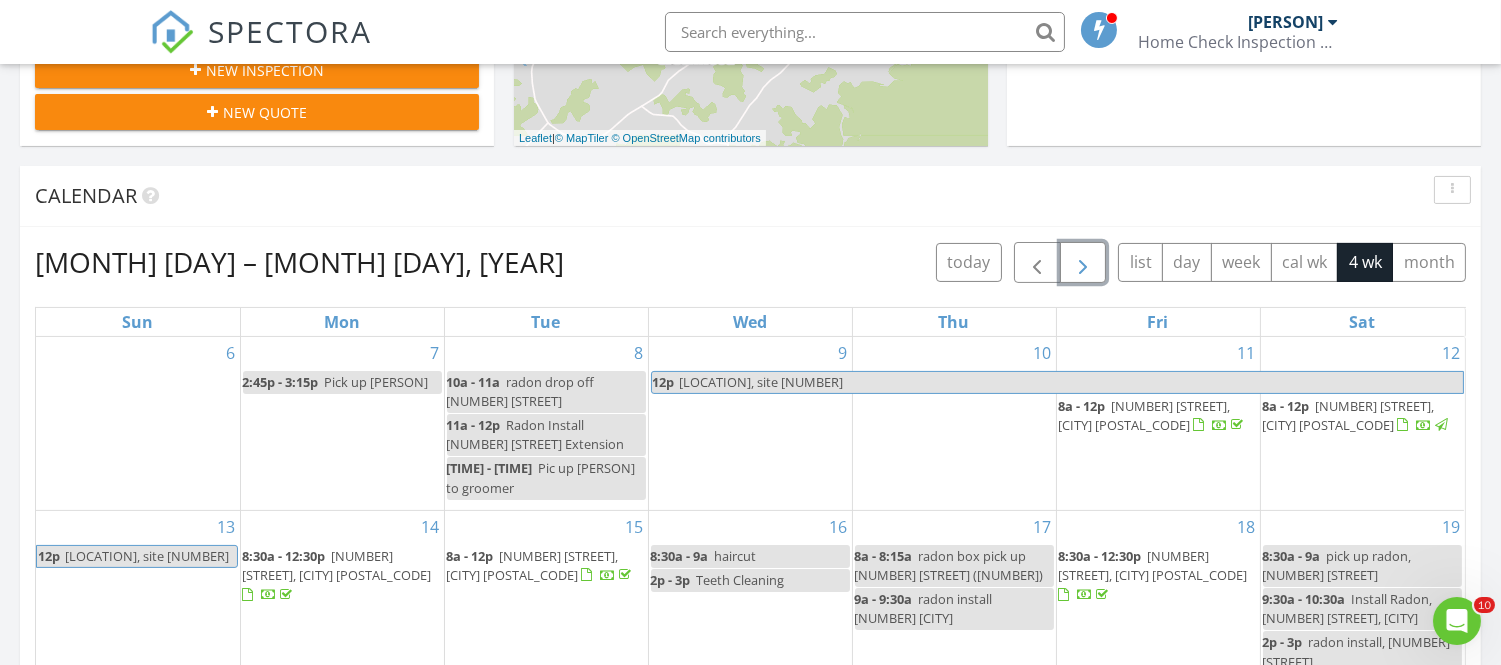 click at bounding box center (1083, 262) 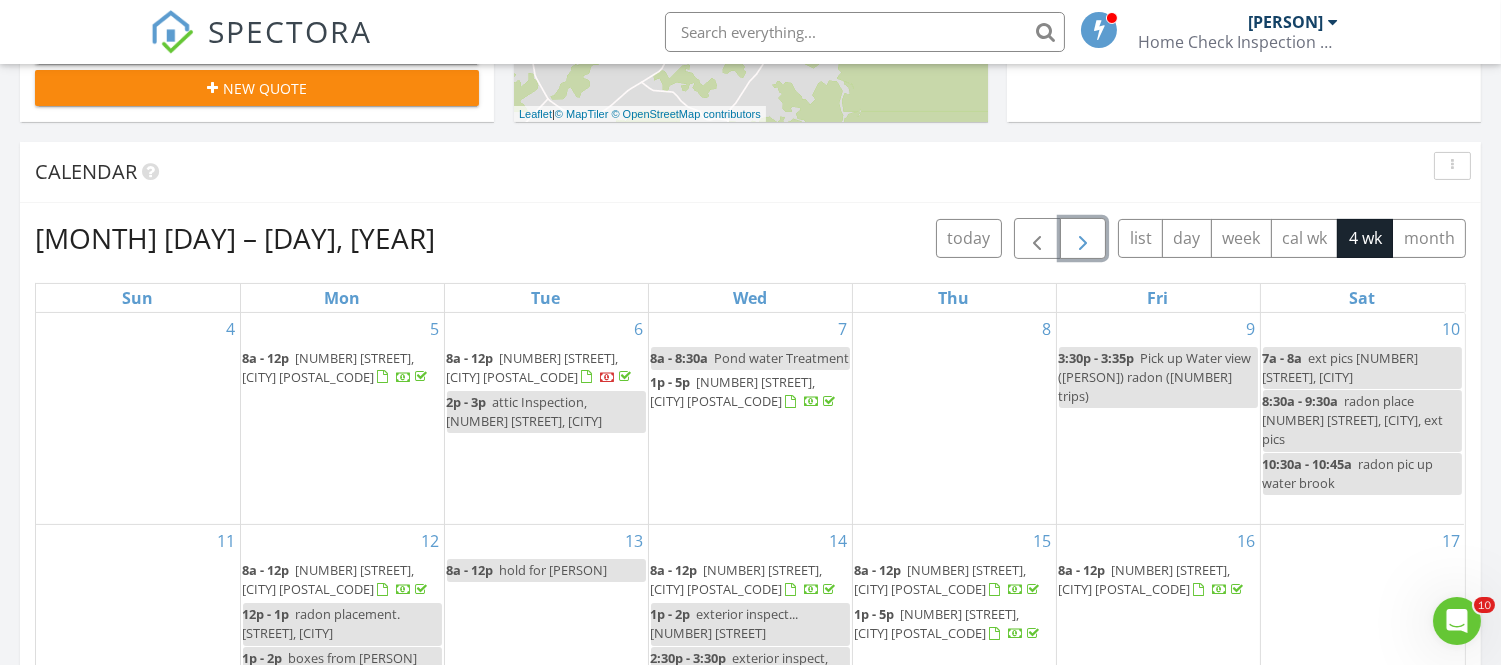 scroll, scrollTop: 754, scrollLeft: 0, axis: vertical 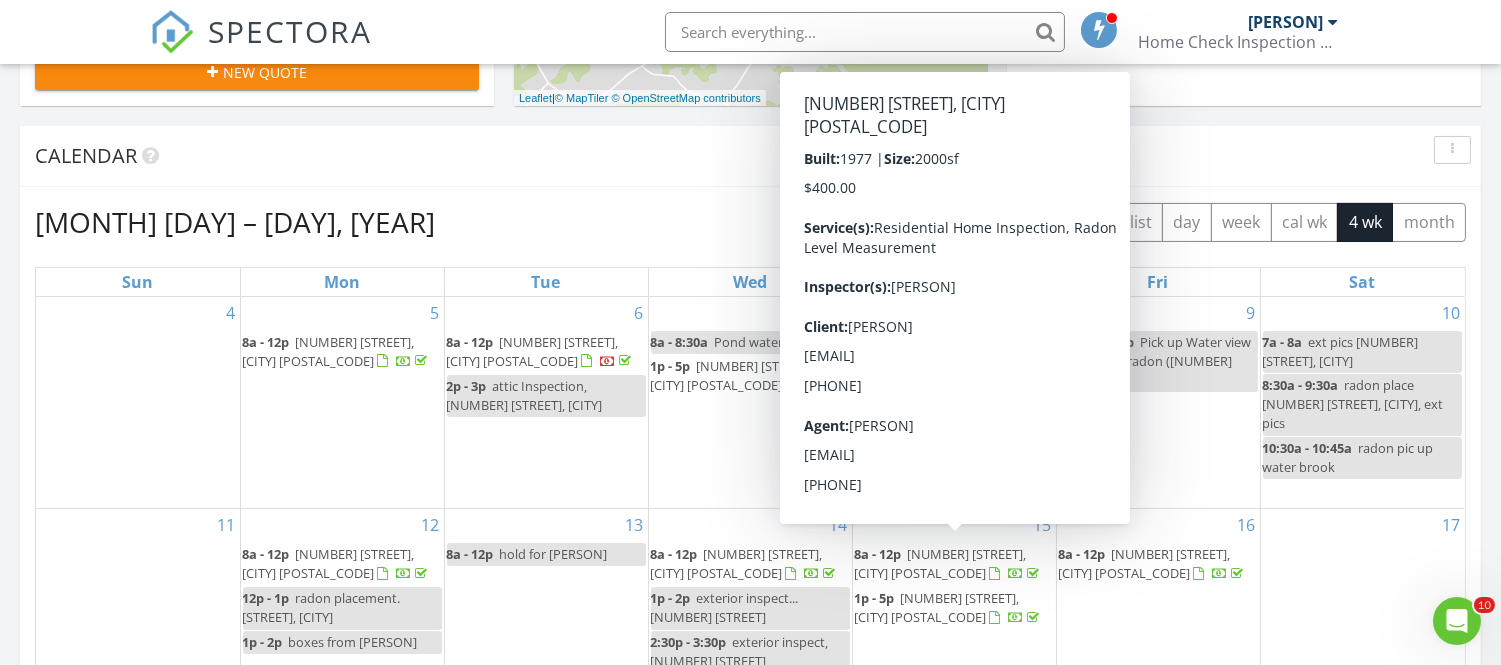 click on "112 Blevins Hollow Rd, Elizabethton 37643" at bounding box center (941, 563) 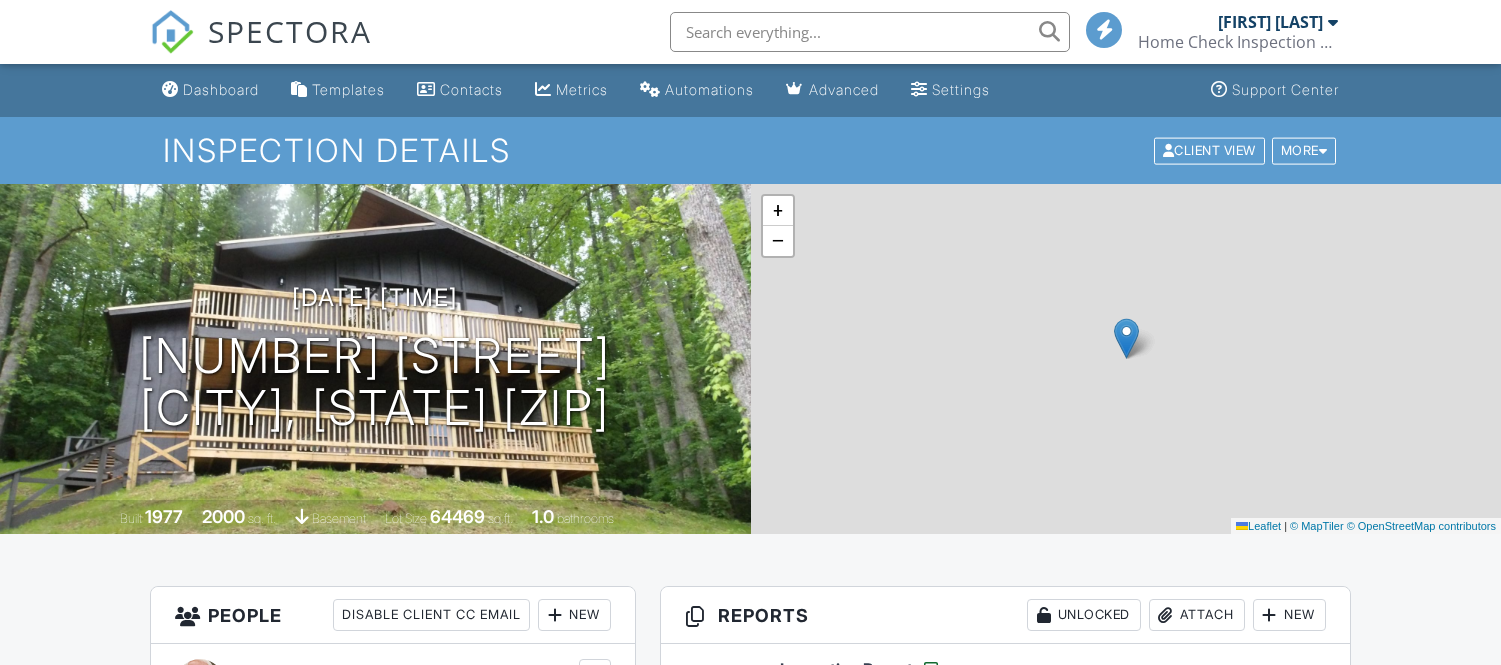 scroll, scrollTop: 0, scrollLeft: 0, axis: both 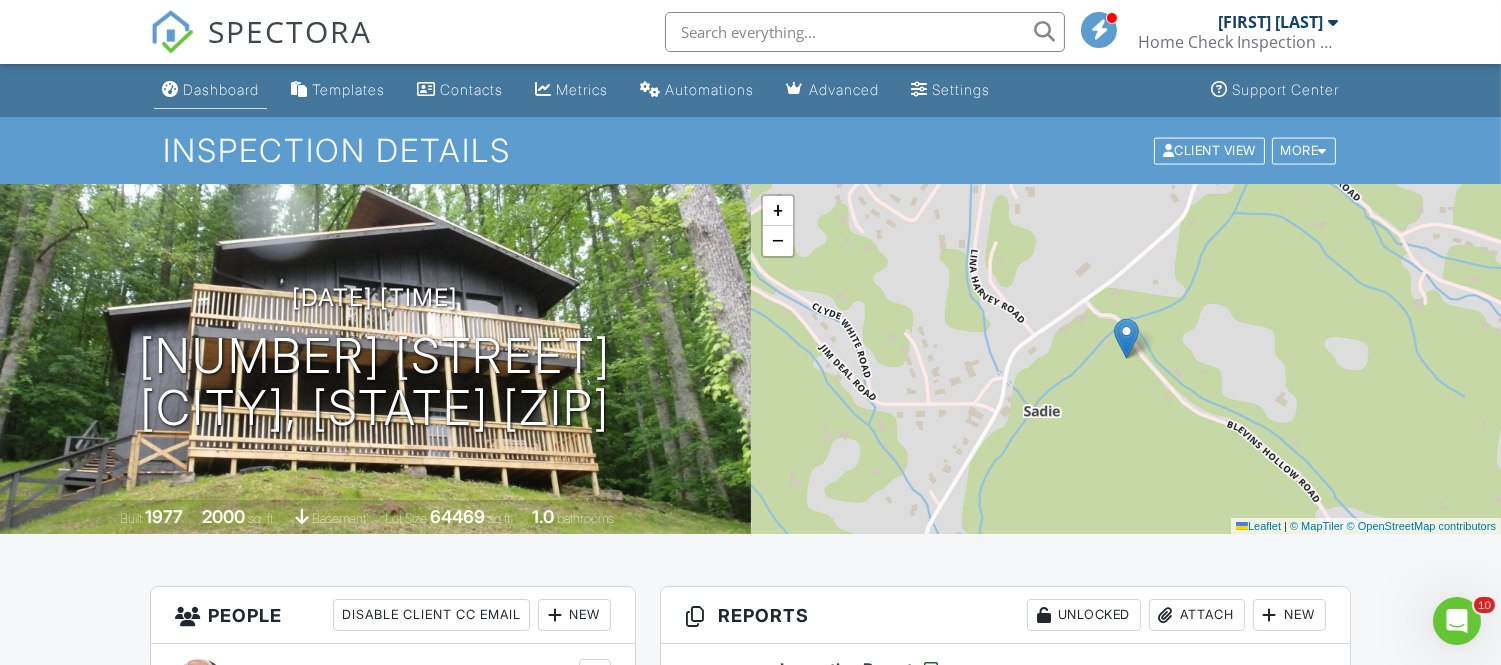 click on "Dashboard" at bounding box center [221, 89] 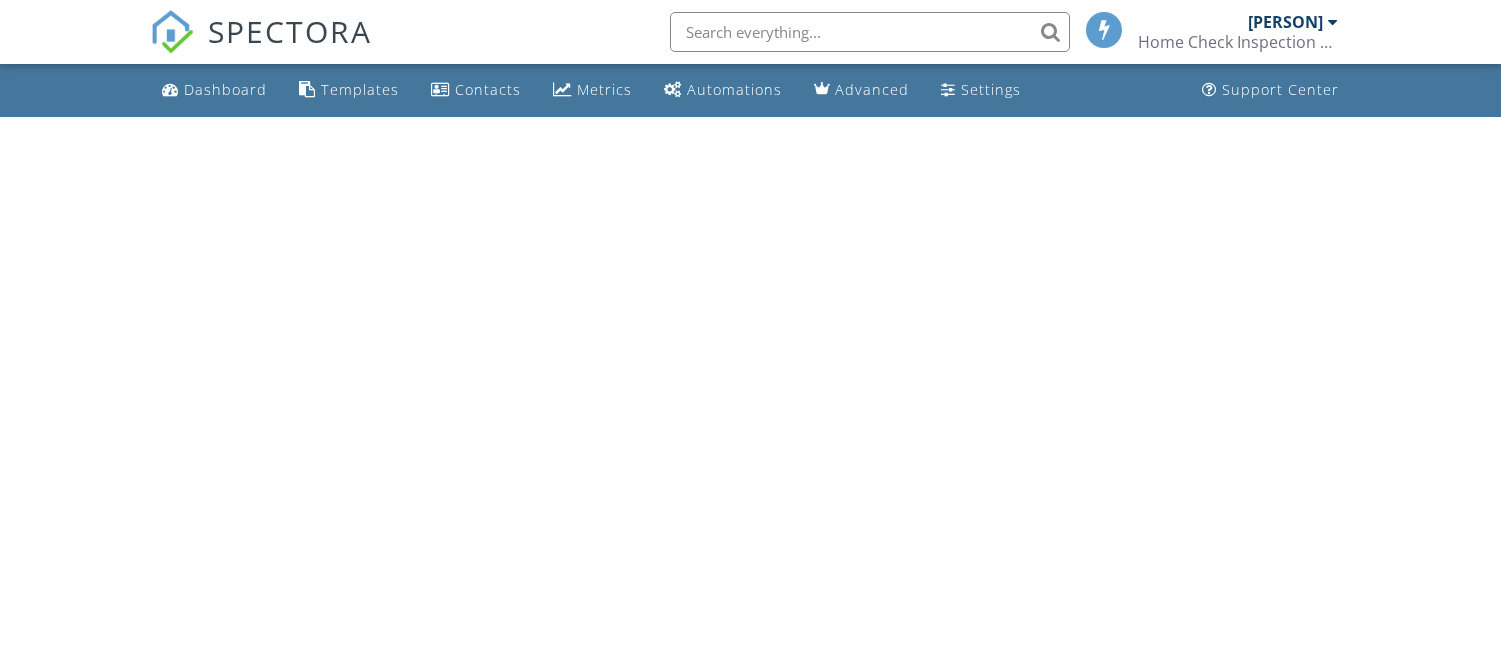 scroll, scrollTop: 0, scrollLeft: 0, axis: both 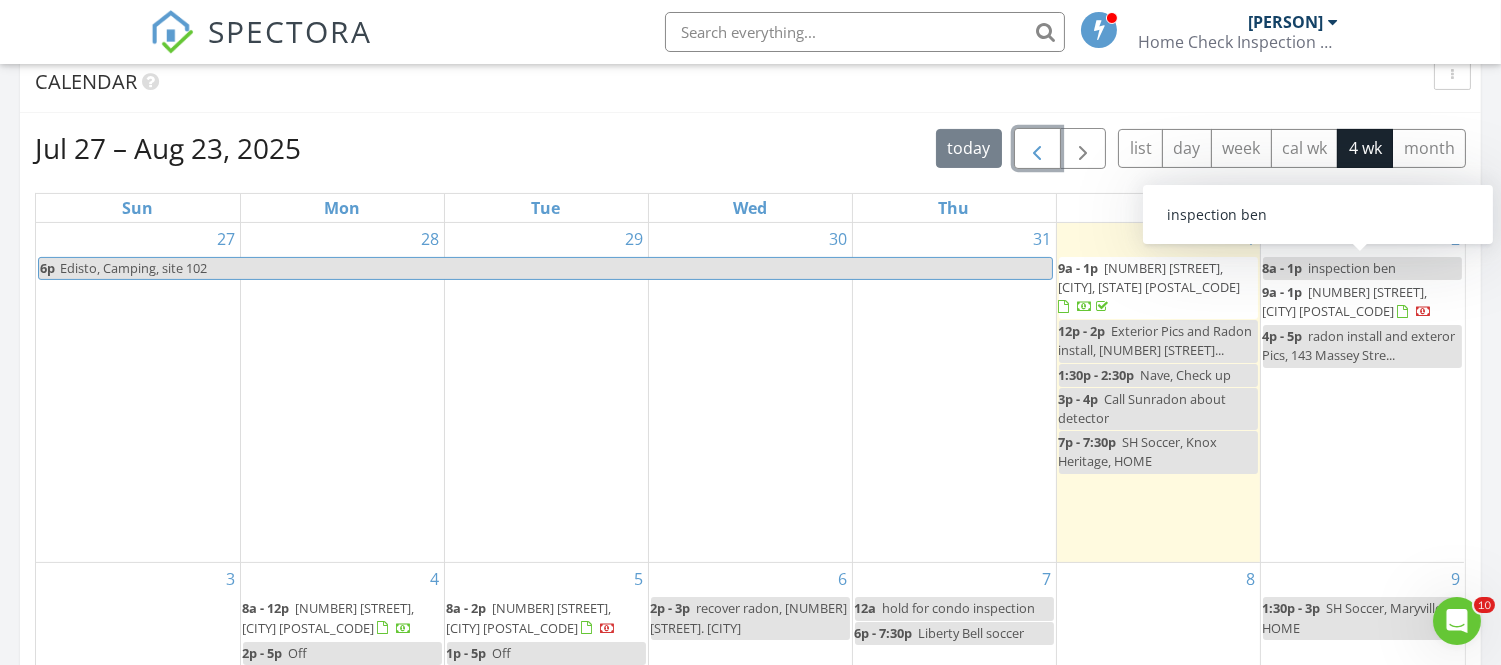 click at bounding box center (1037, 149) 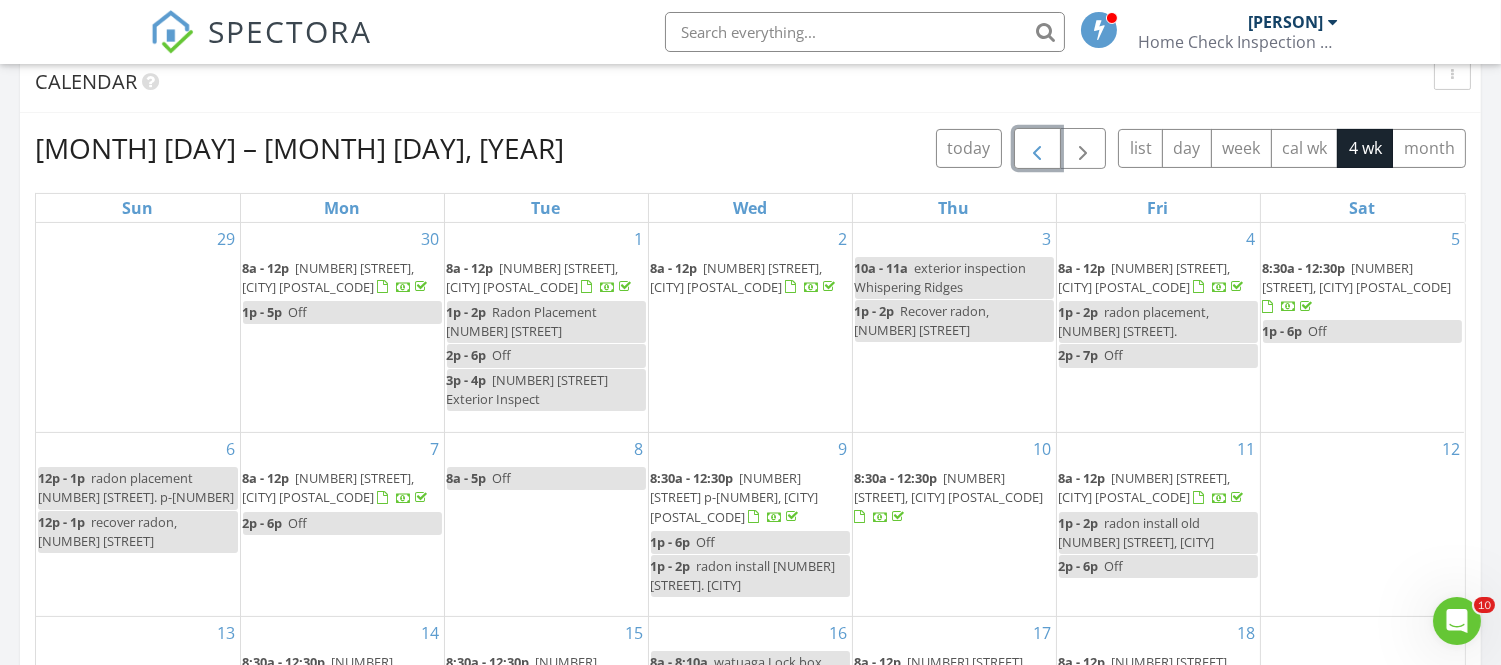 click at bounding box center [1037, 149] 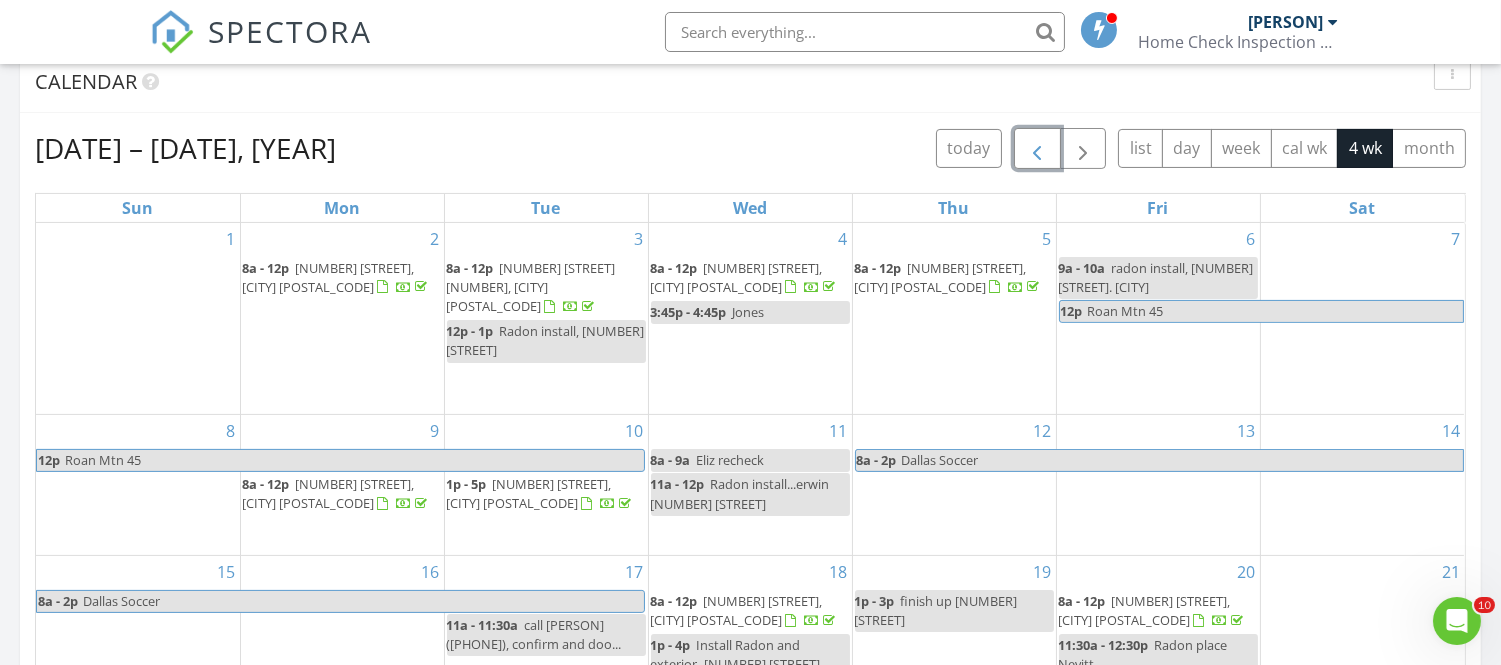 click at bounding box center (1037, 149) 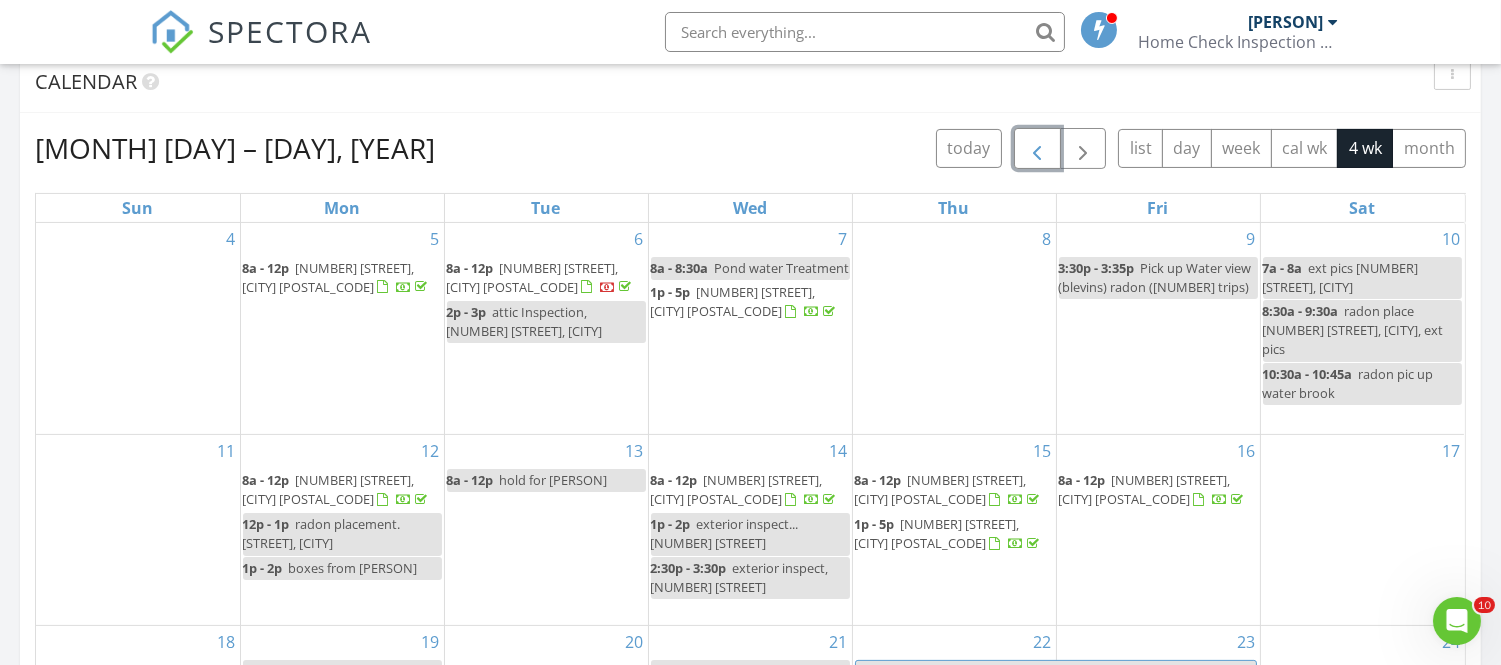 click at bounding box center [1037, 149] 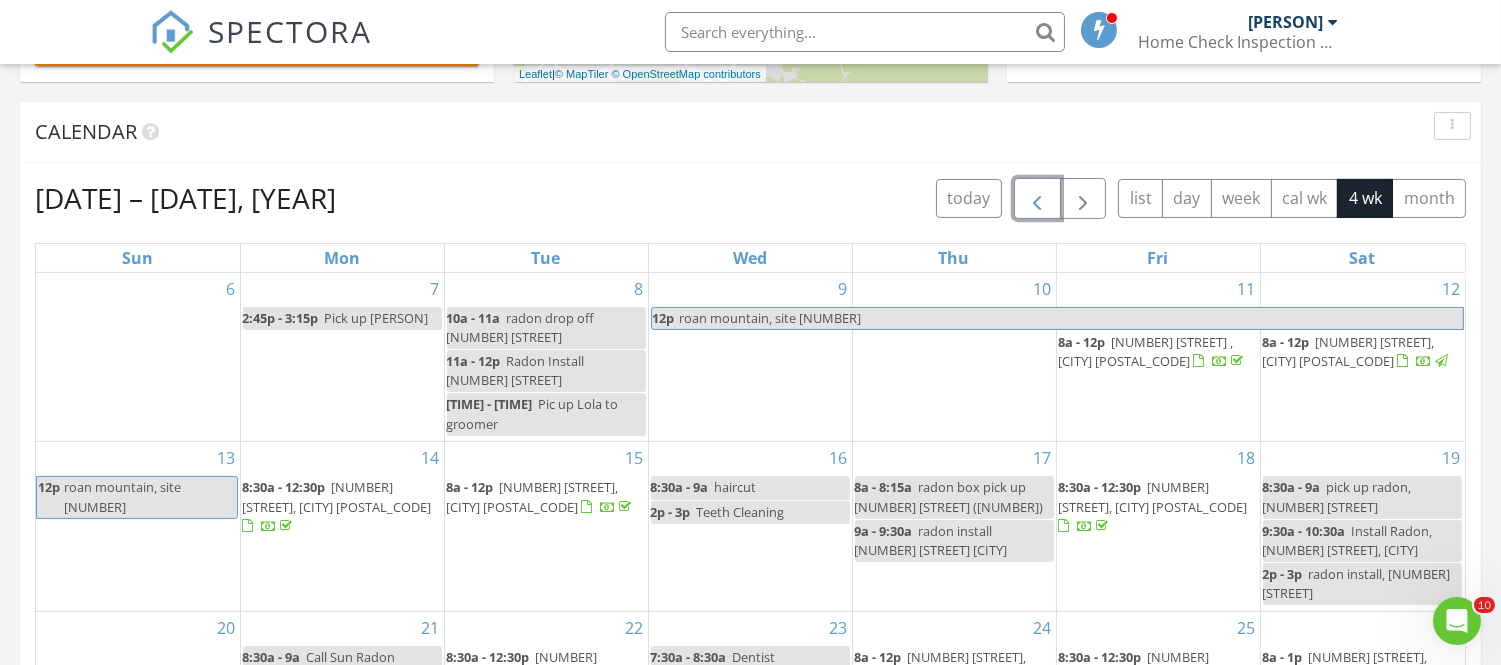 scroll, scrollTop: 774, scrollLeft: 0, axis: vertical 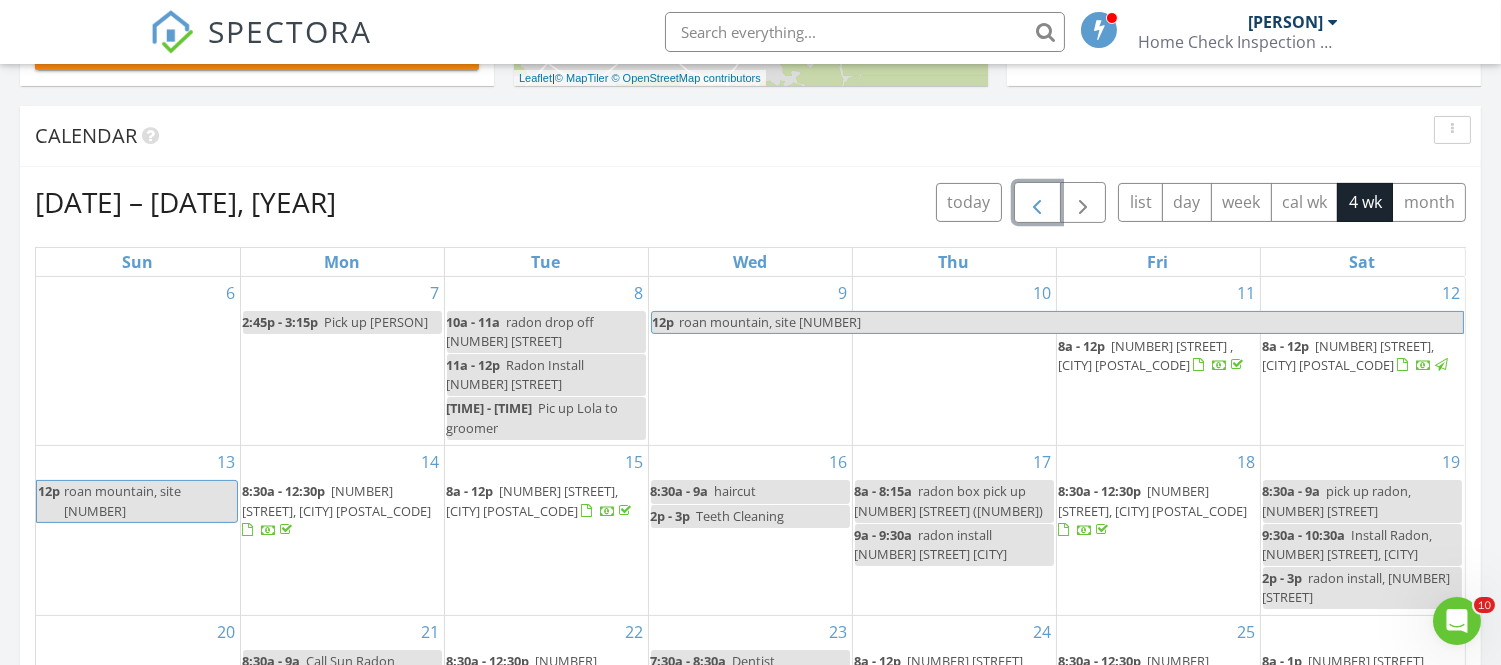 click at bounding box center (1037, 202) 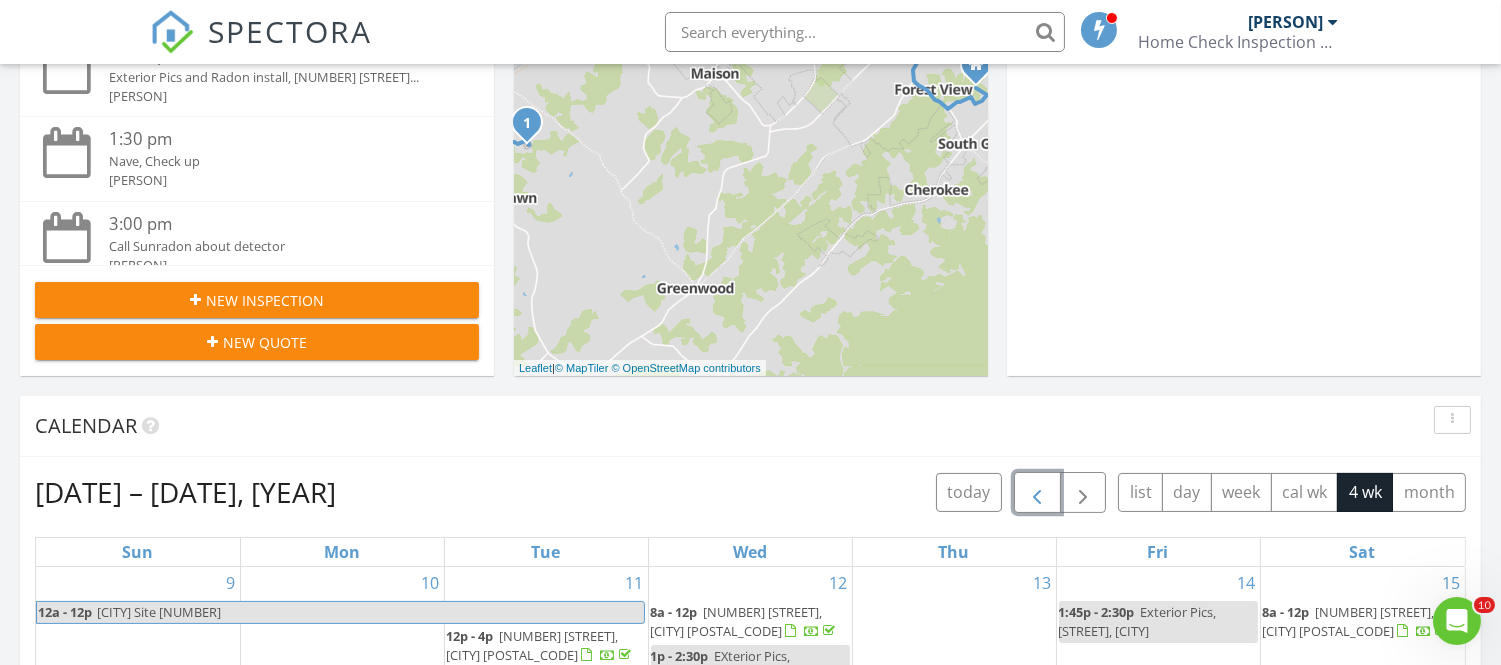 scroll, scrollTop: 490, scrollLeft: 0, axis: vertical 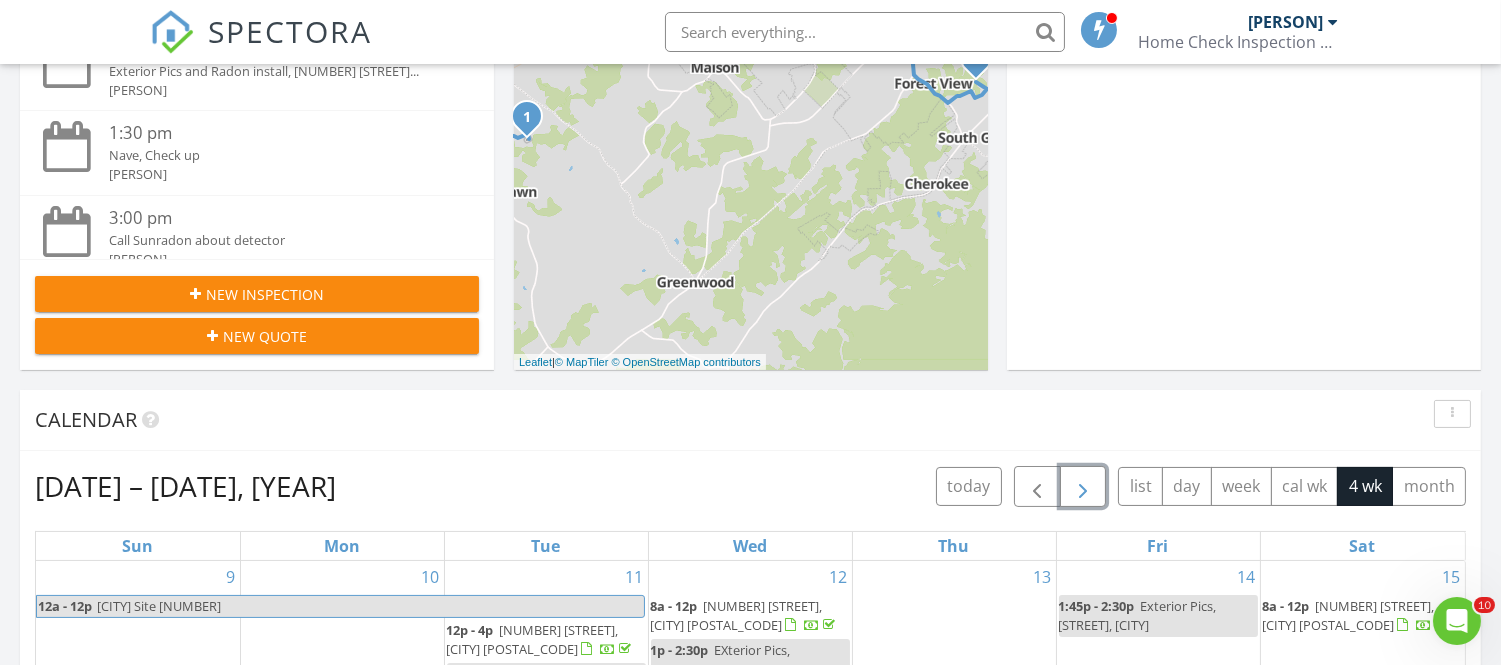 click at bounding box center [1083, 487] 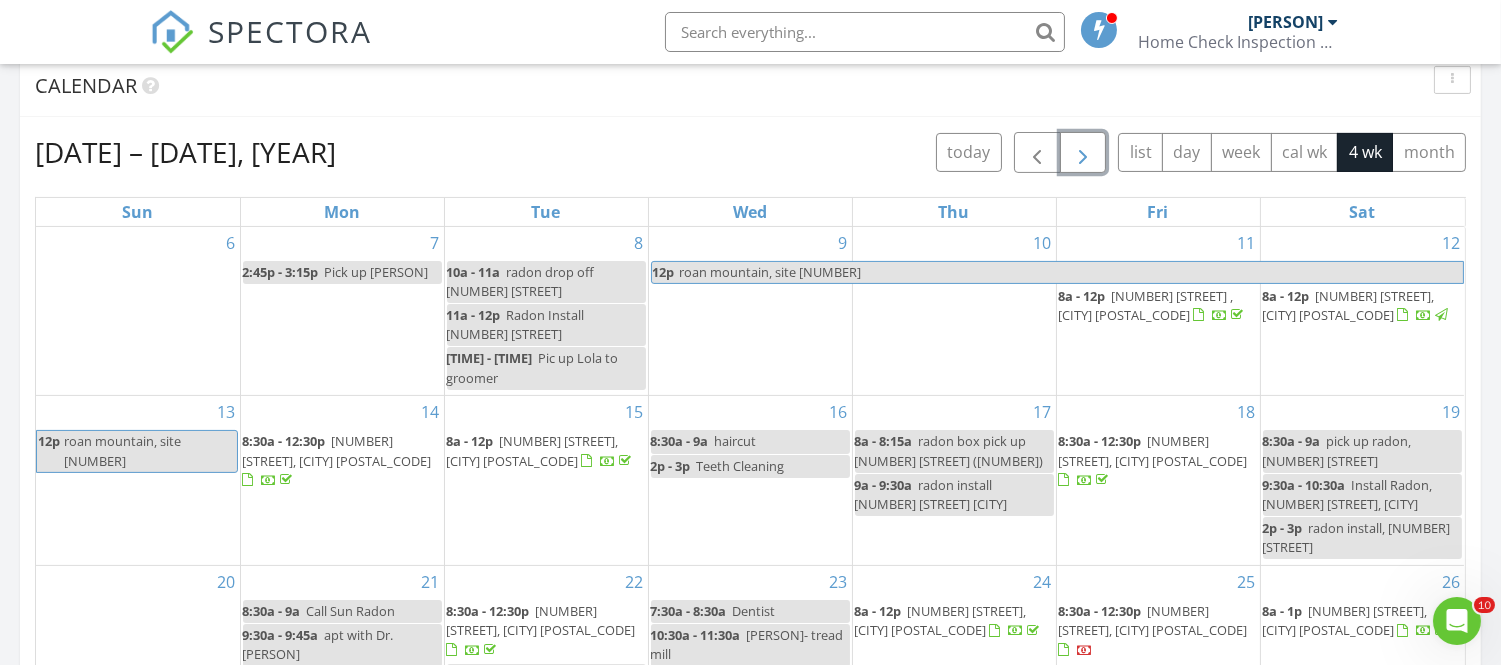 scroll, scrollTop: 828, scrollLeft: 0, axis: vertical 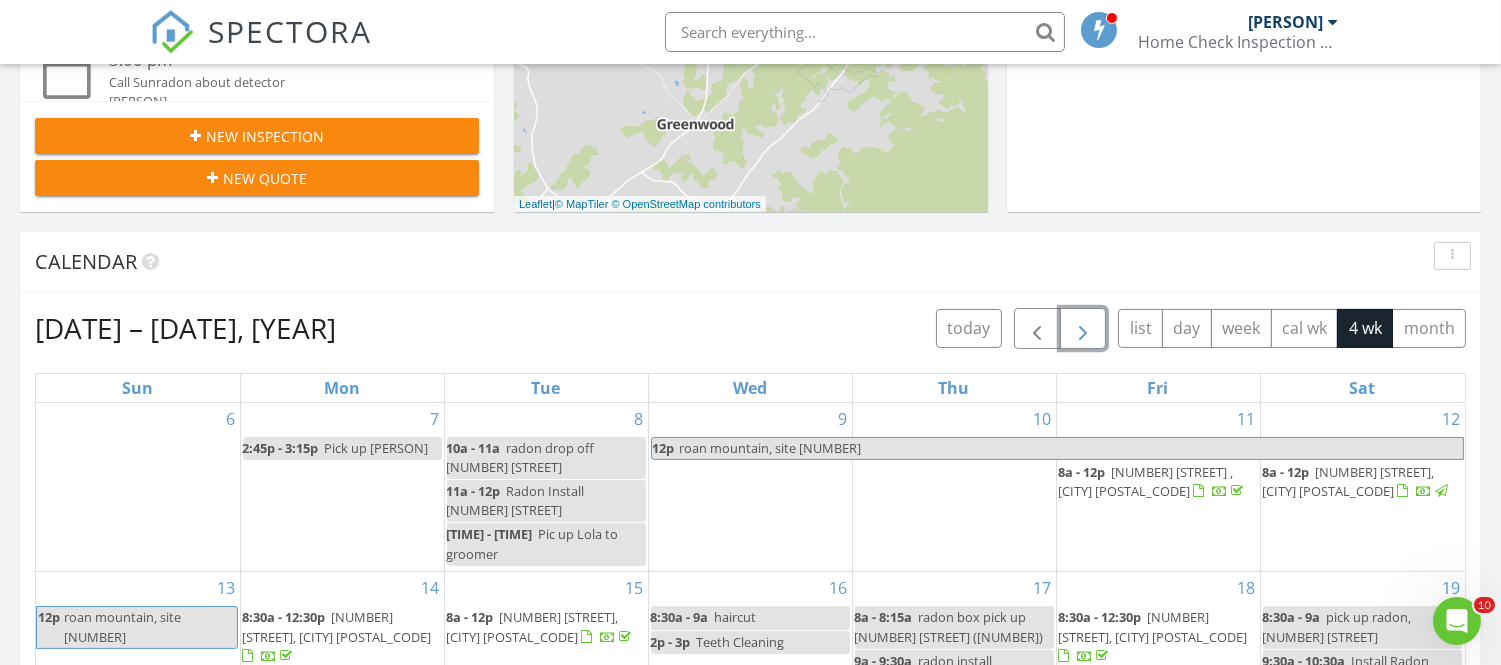 click at bounding box center [1083, 328] 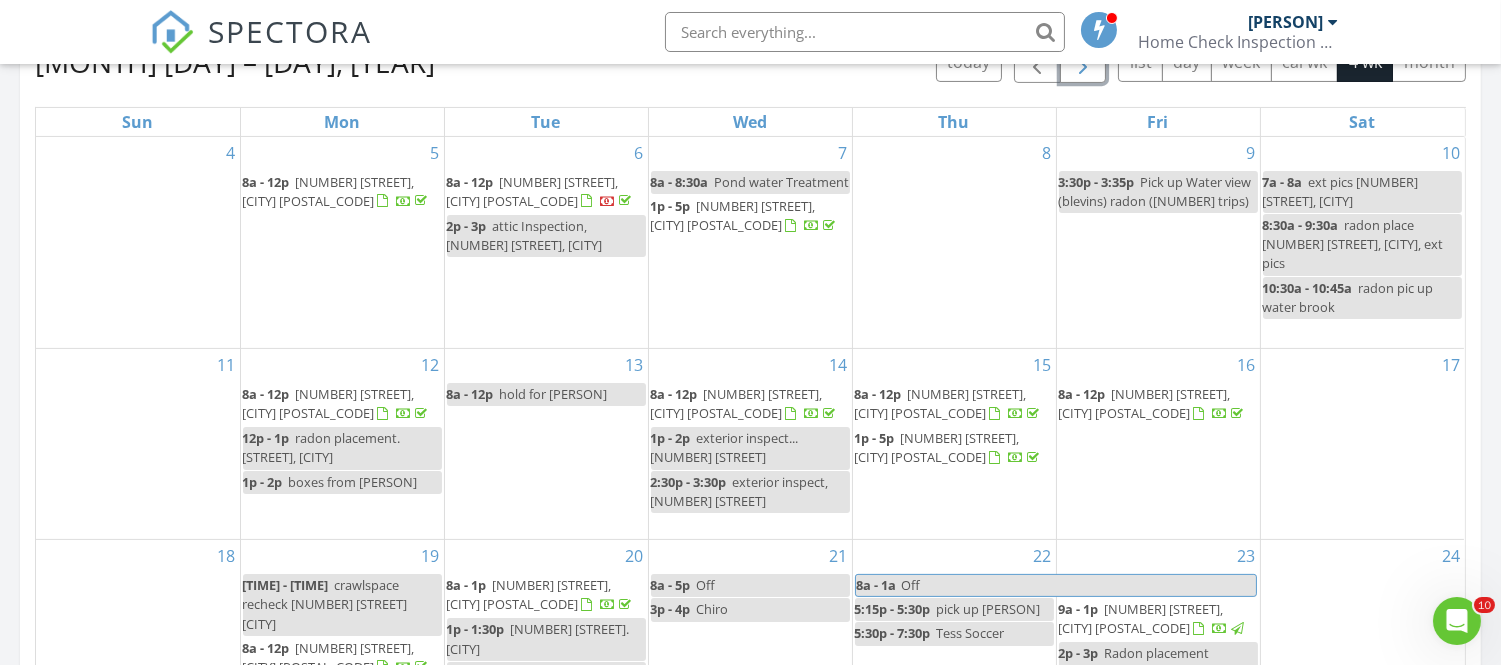 scroll, scrollTop: 918, scrollLeft: 0, axis: vertical 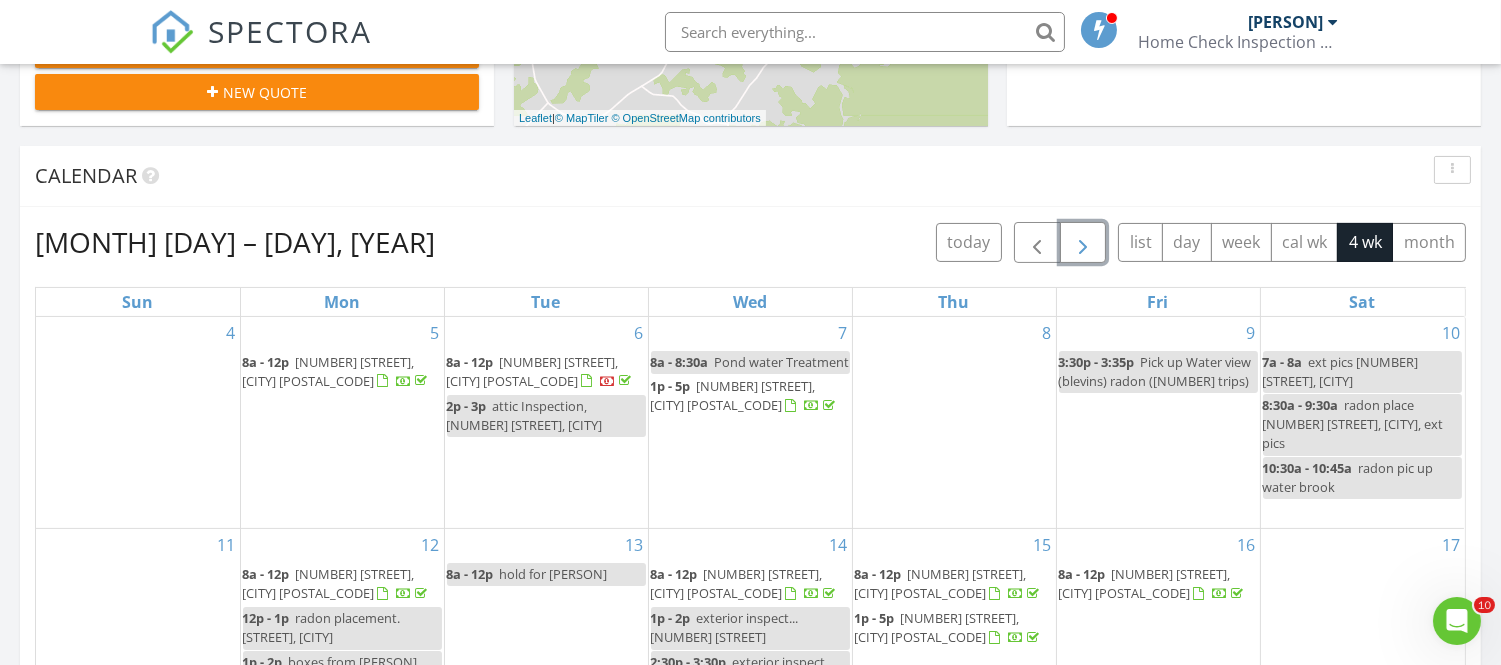 click at bounding box center (1083, 243) 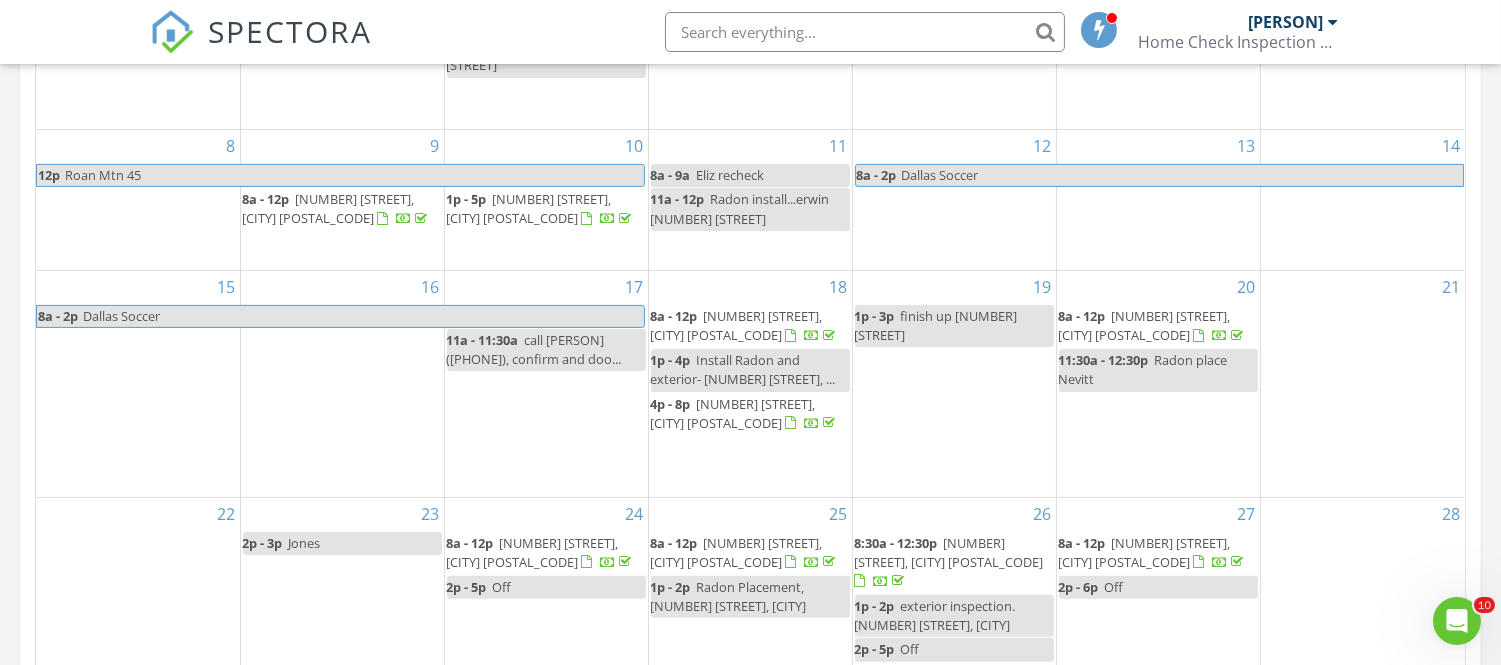 scroll, scrollTop: 1108, scrollLeft: 0, axis: vertical 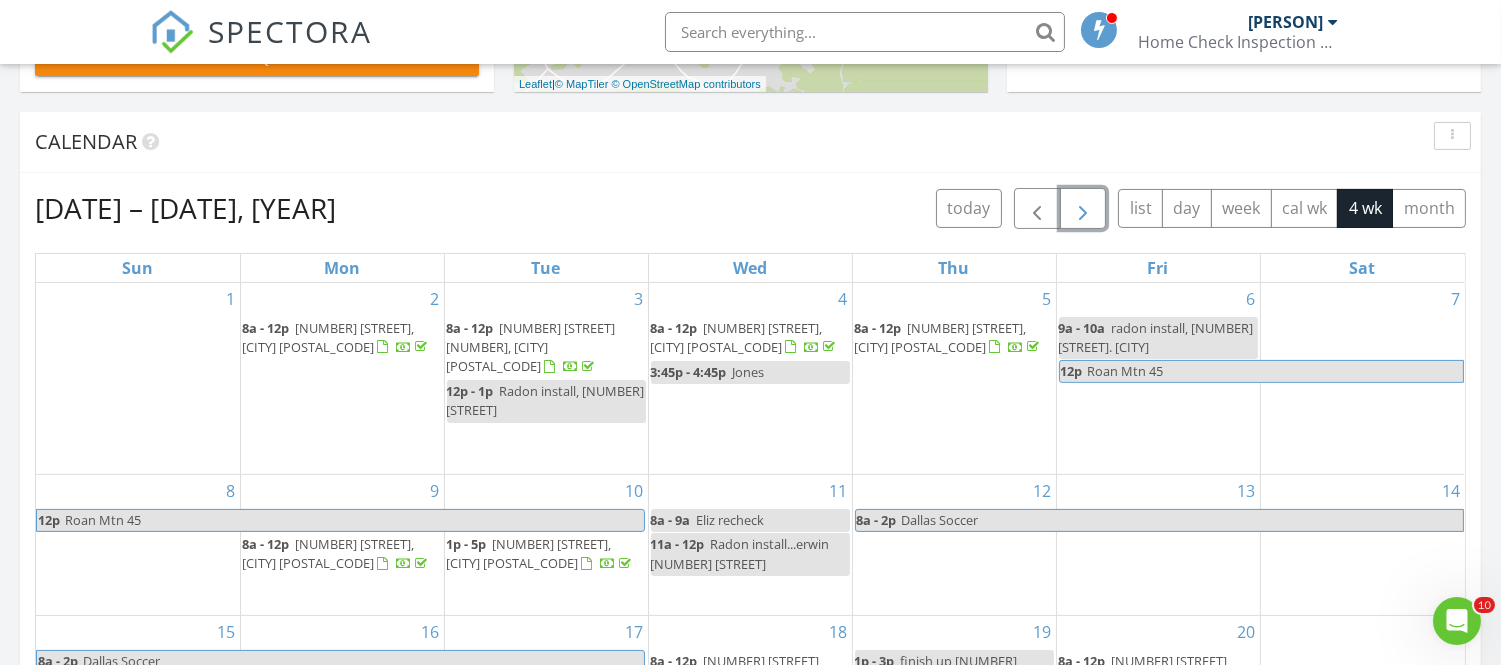click at bounding box center [1083, 209] 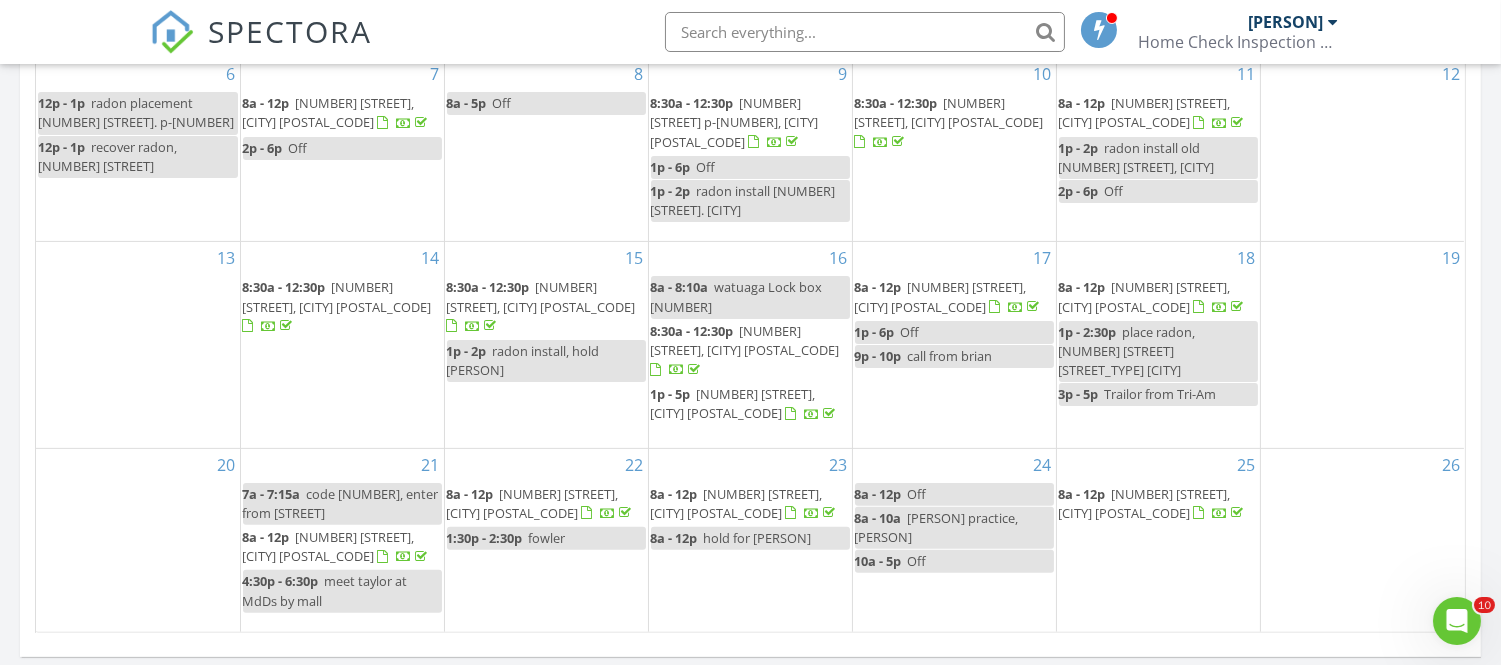 scroll, scrollTop: 1213, scrollLeft: 0, axis: vertical 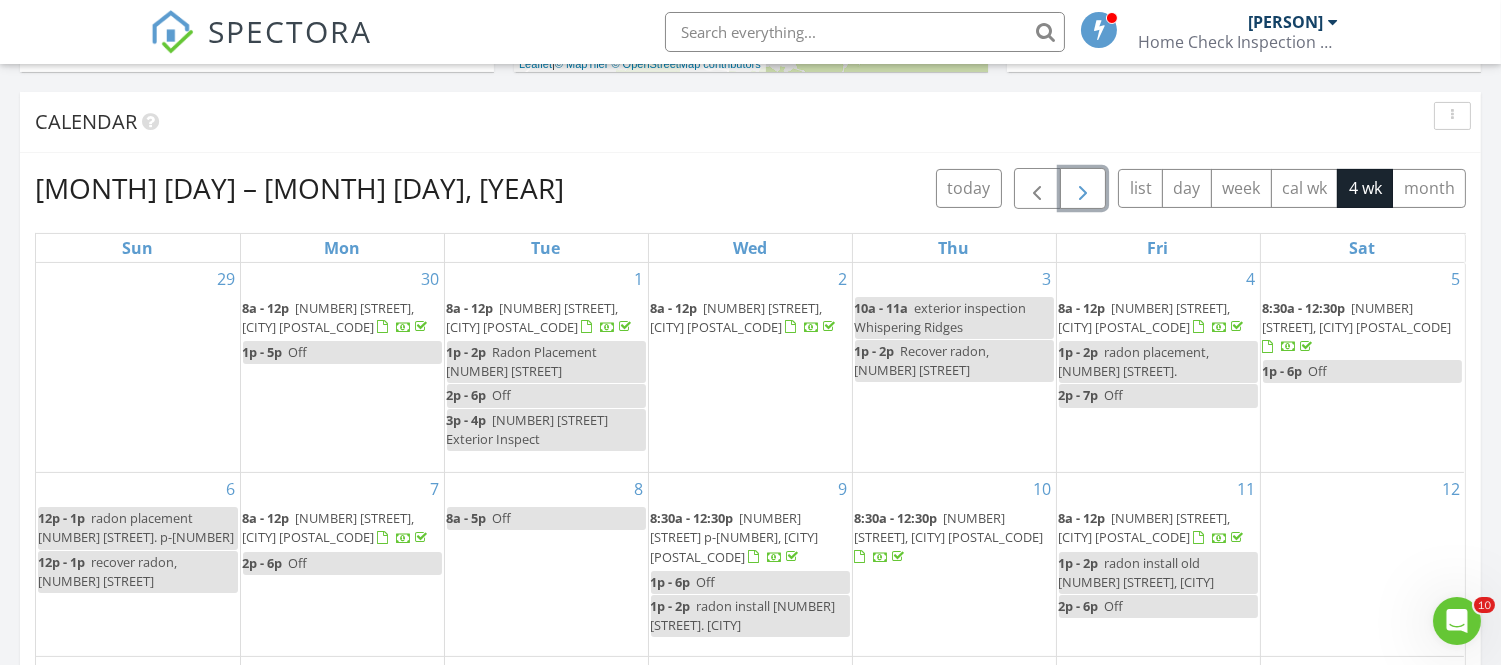 click at bounding box center (1083, 189) 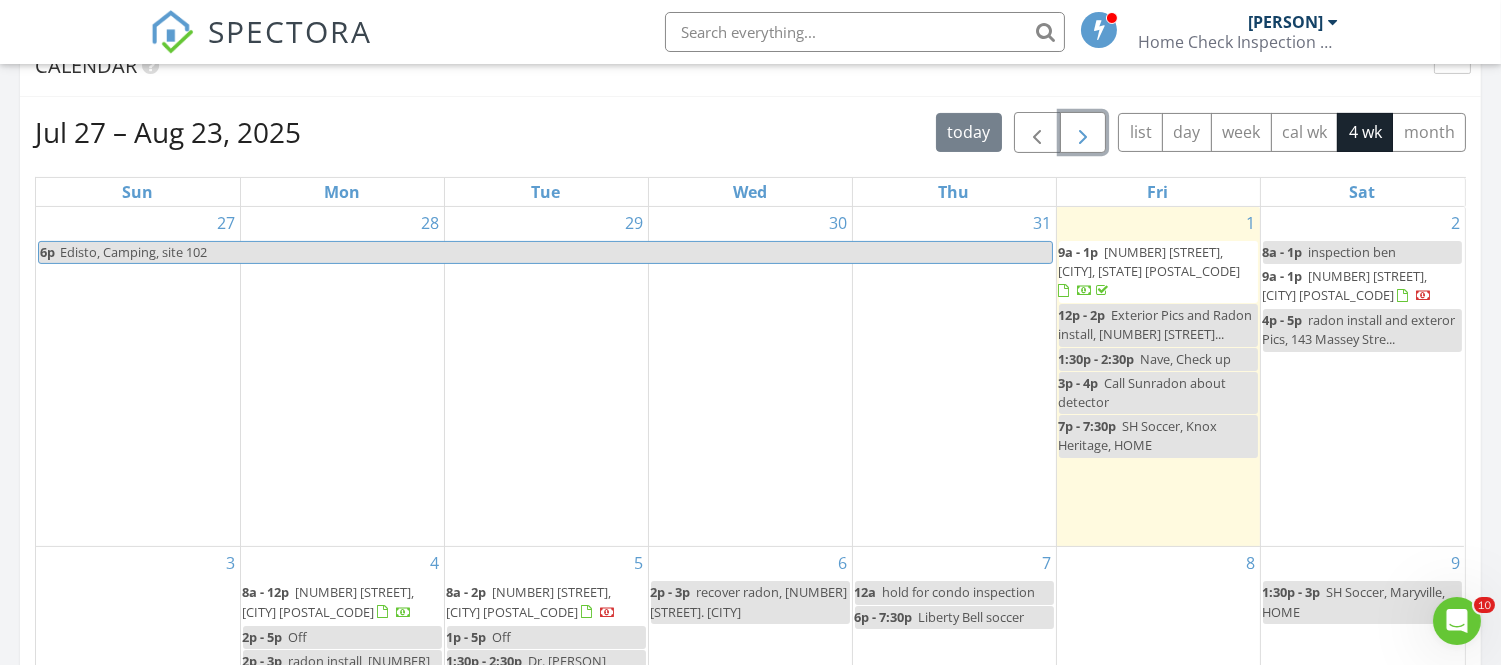scroll, scrollTop: 854, scrollLeft: 0, axis: vertical 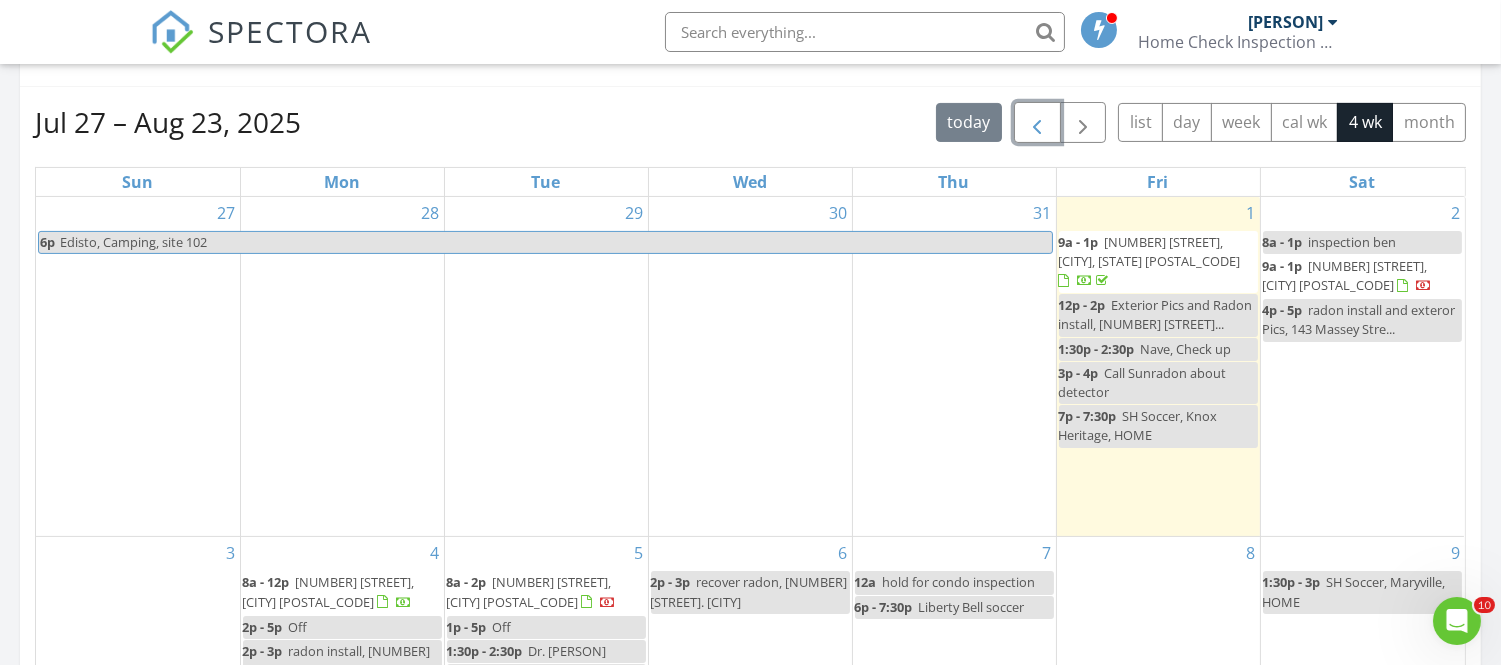 click at bounding box center [1037, 123] 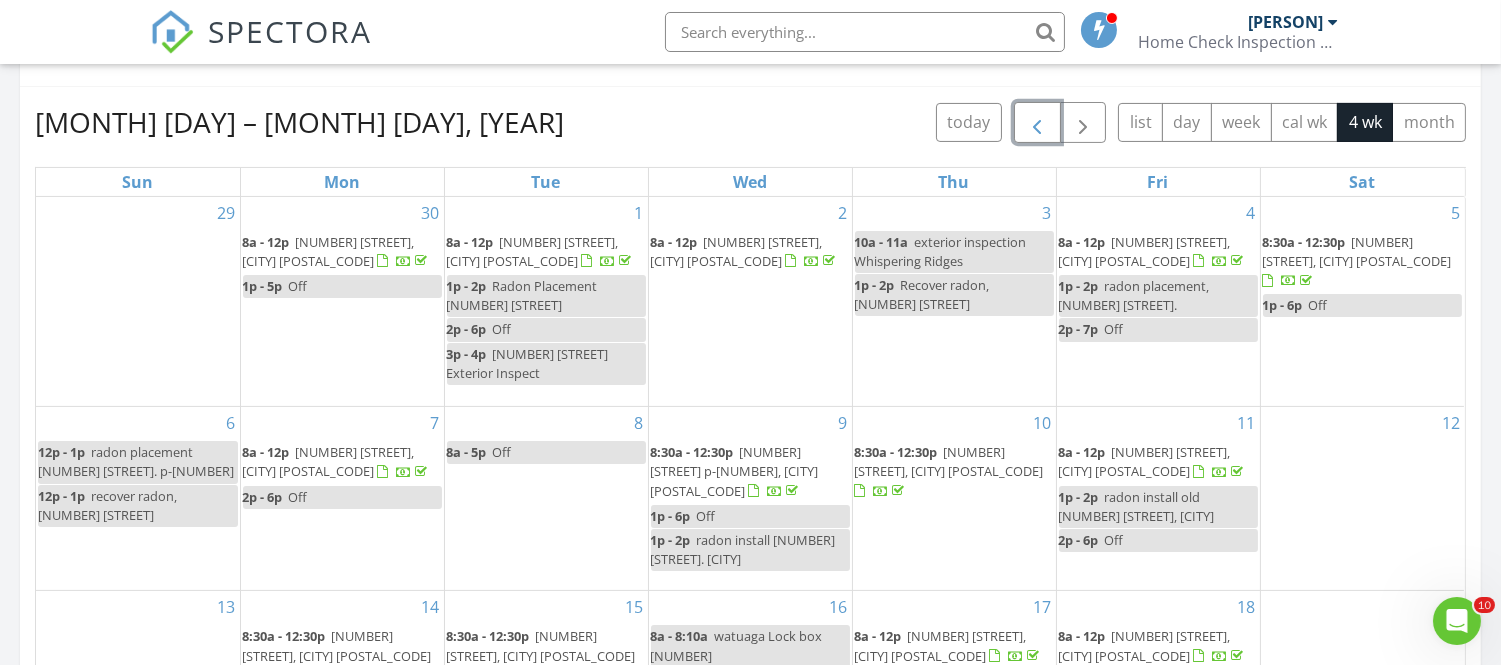 click at bounding box center [1037, 123] 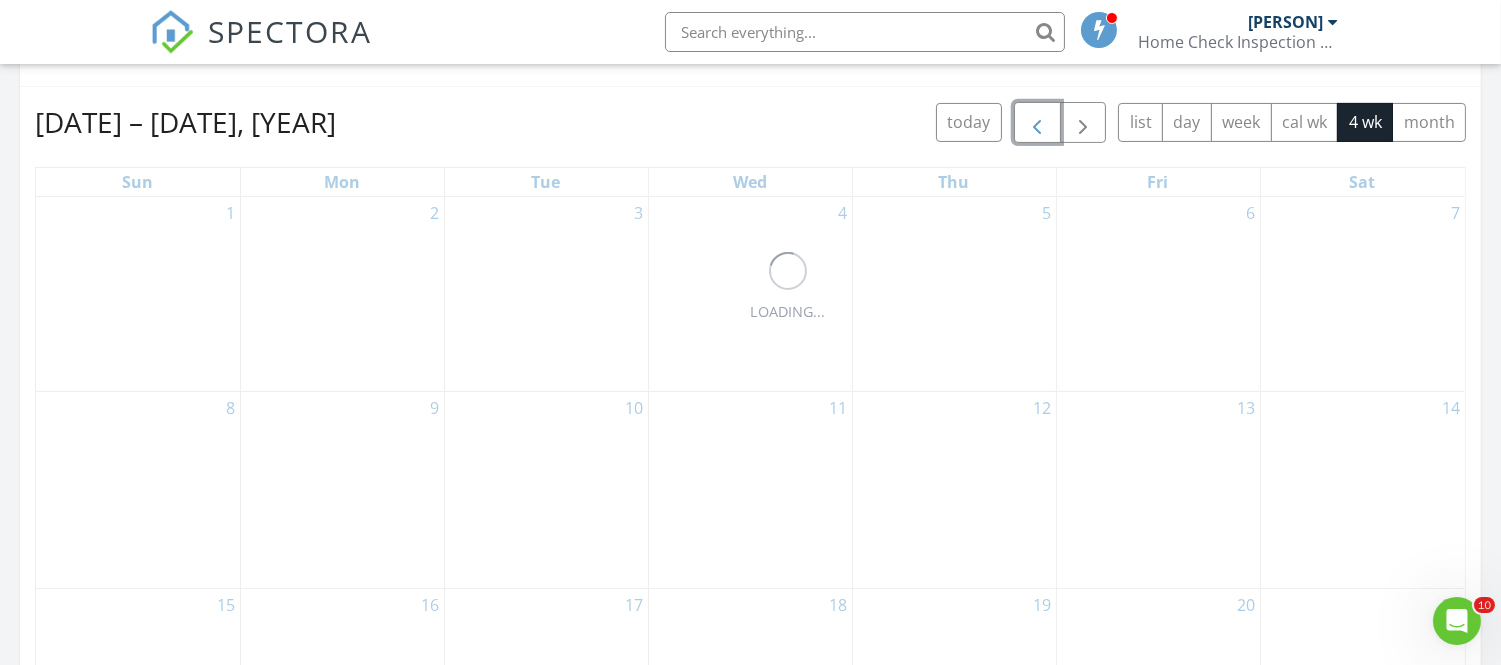 click at bounding box center (1037, 123) 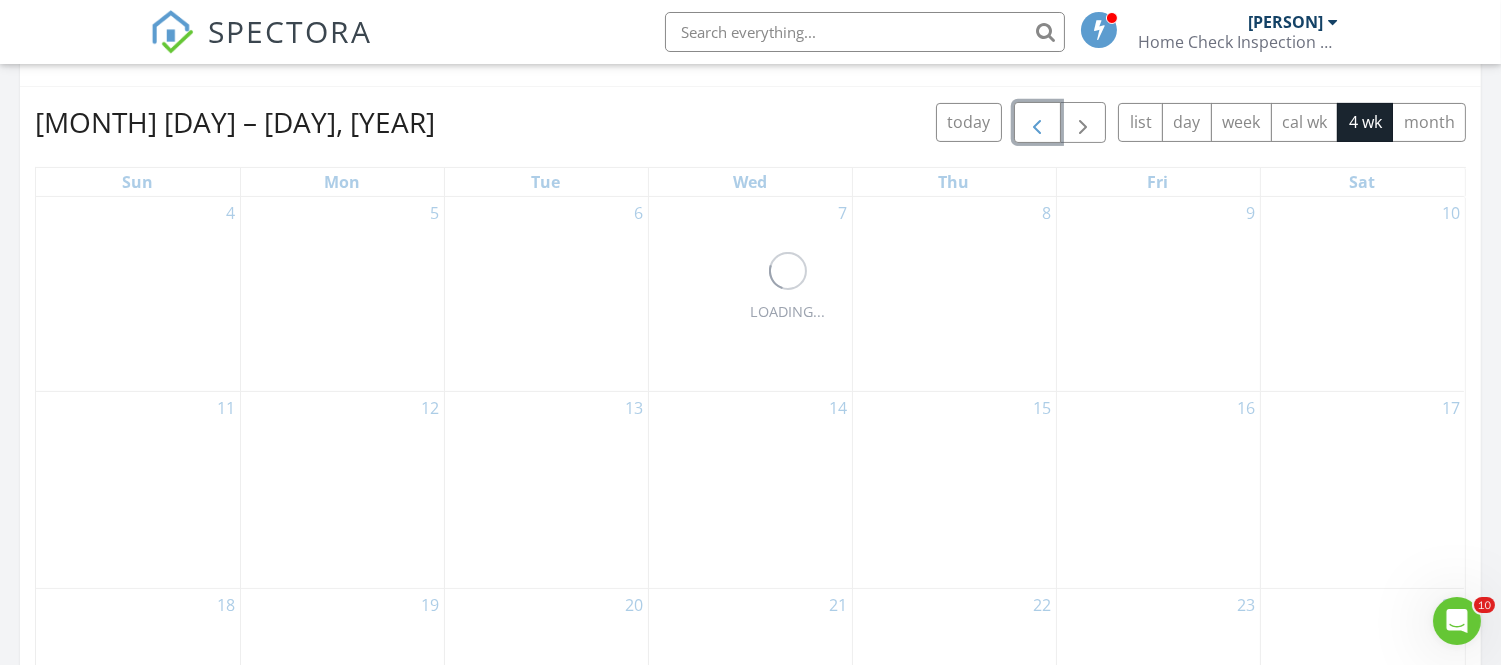 click at bounding box center [1037, 123] 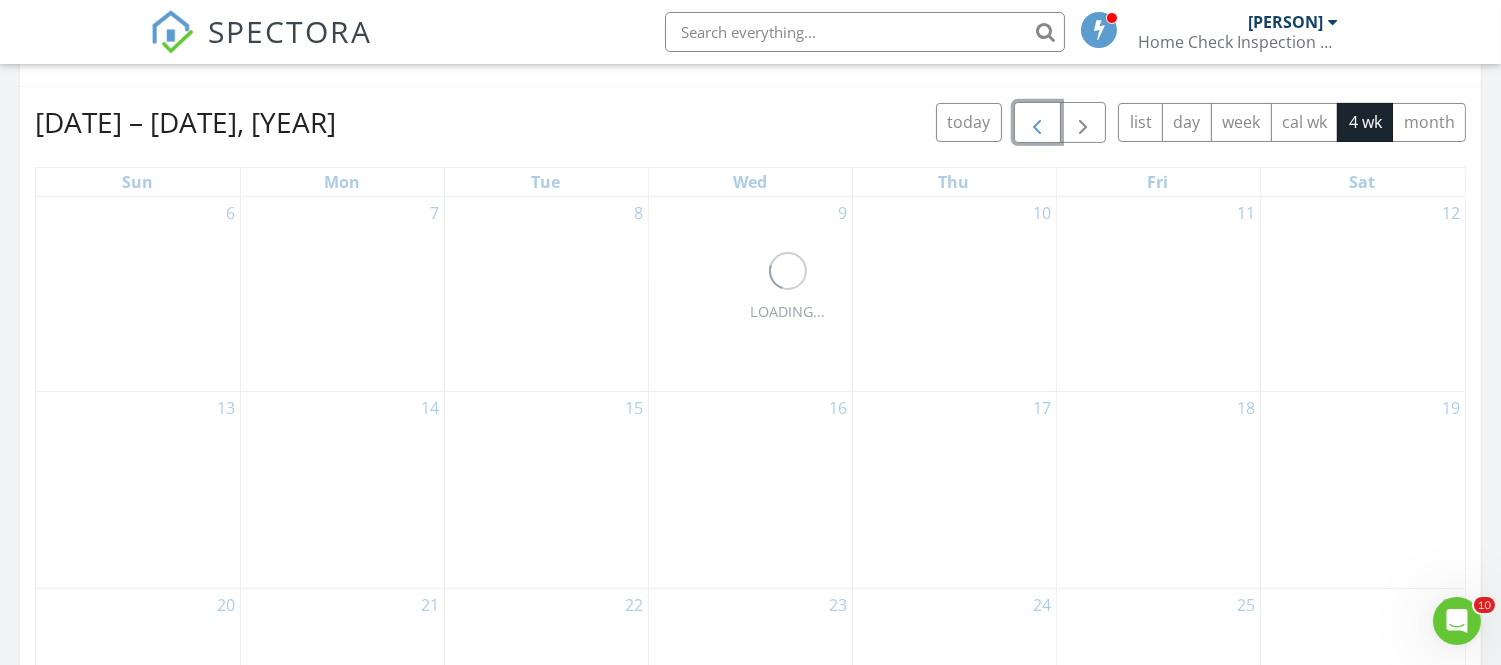 click at bounding box center [1037, 123] 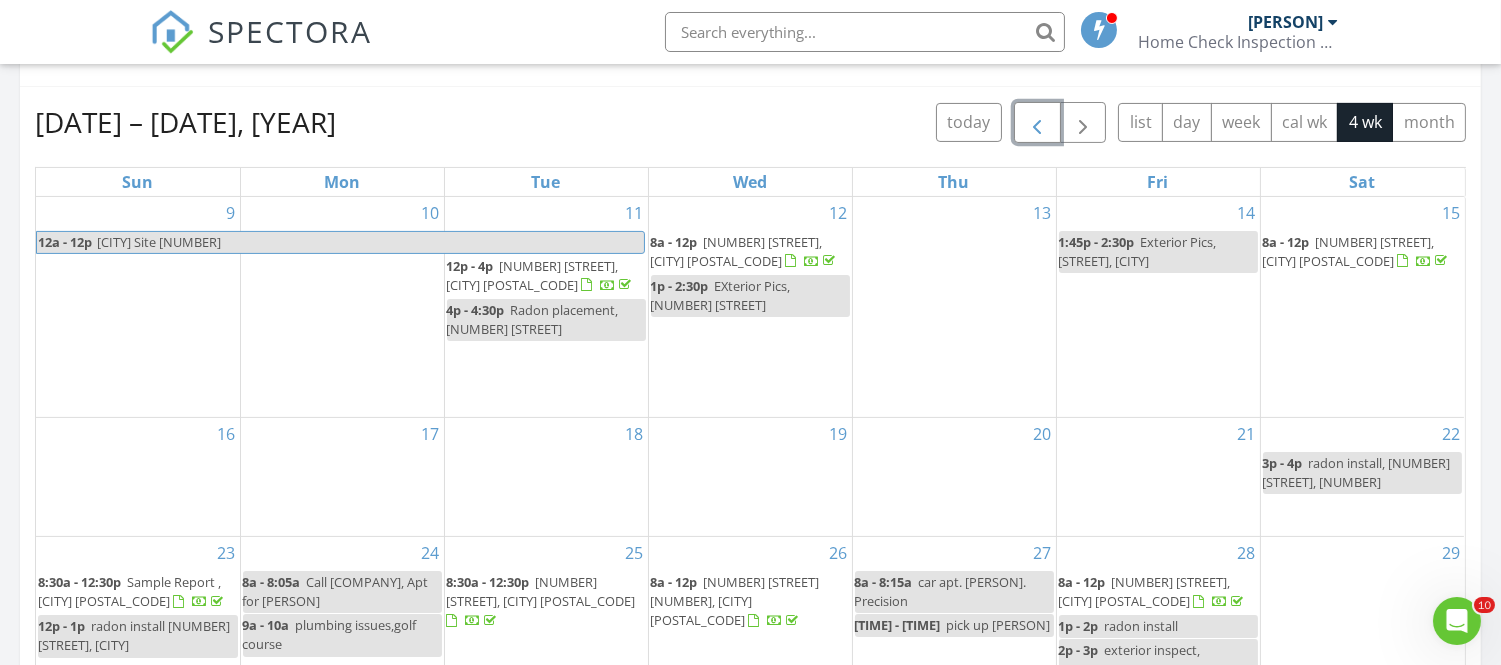 click at bounding box center (1037, 123) 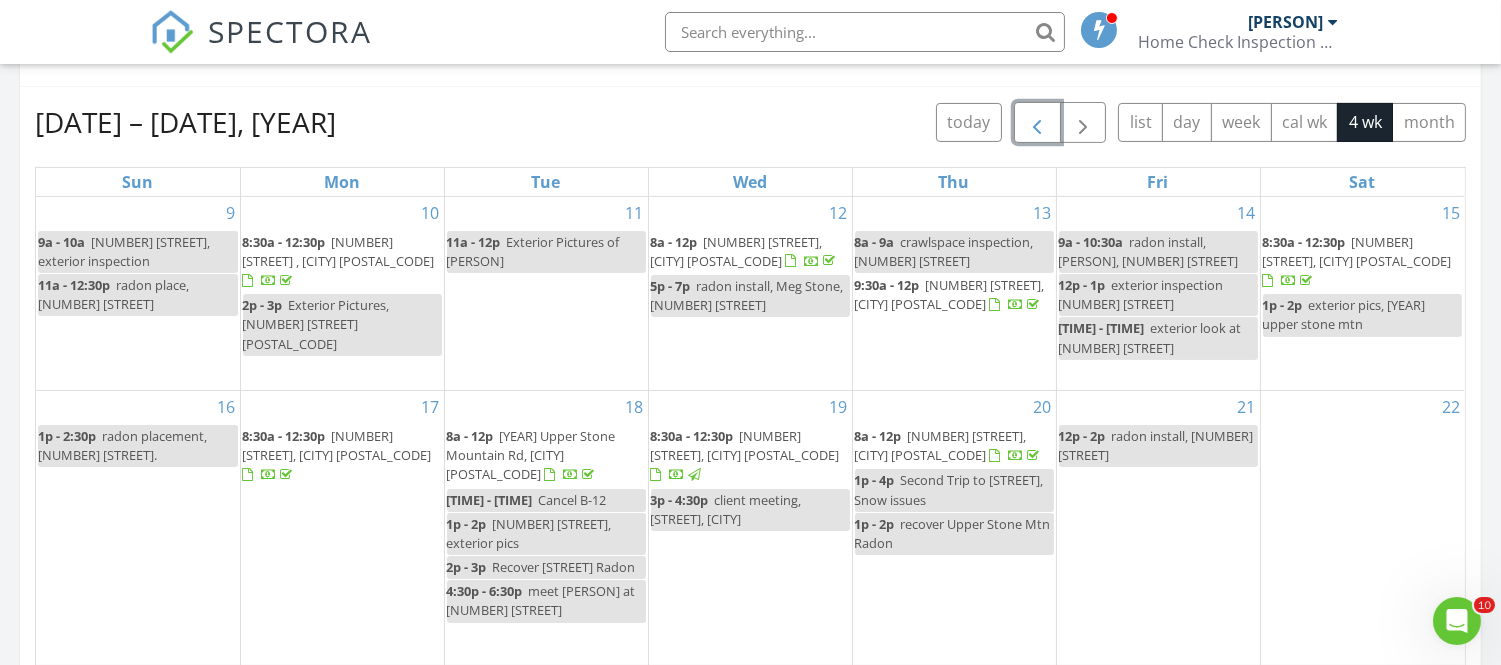 click at bounding box center (1037, 123) 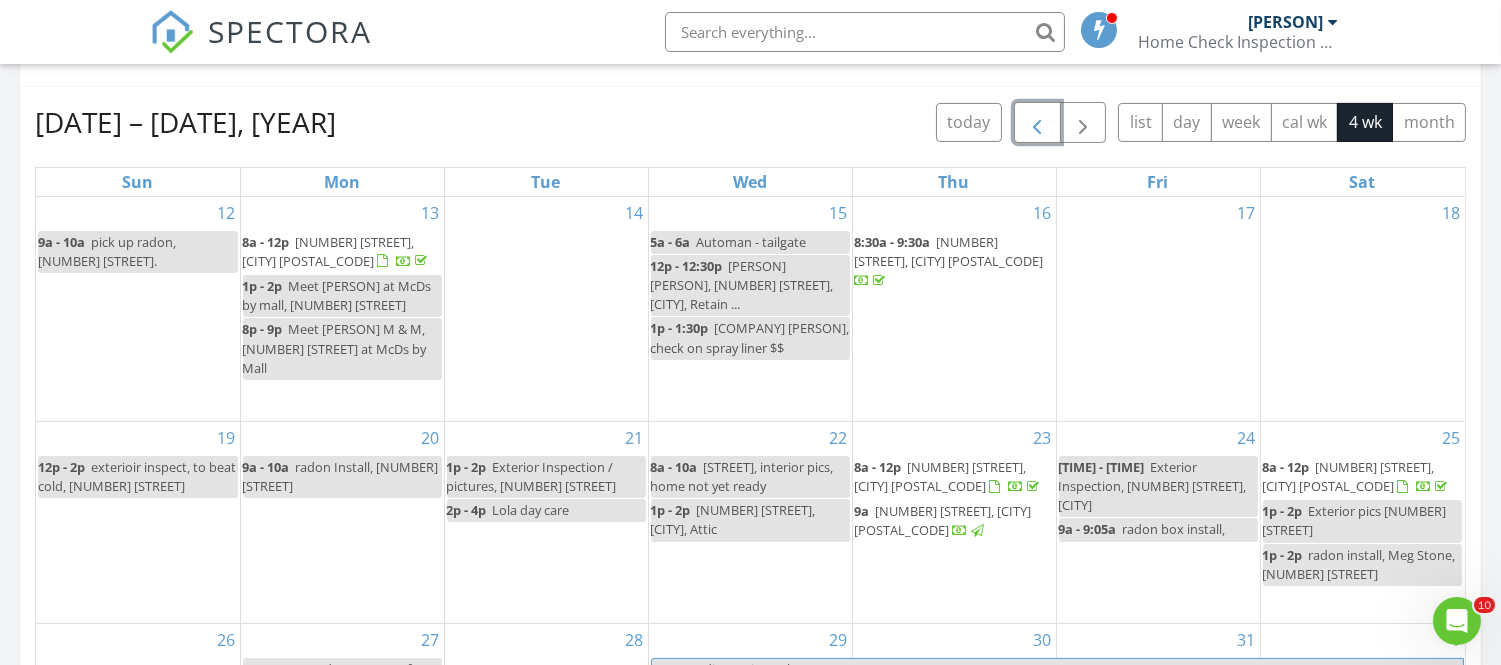 click at bounding box center [1037, 123] 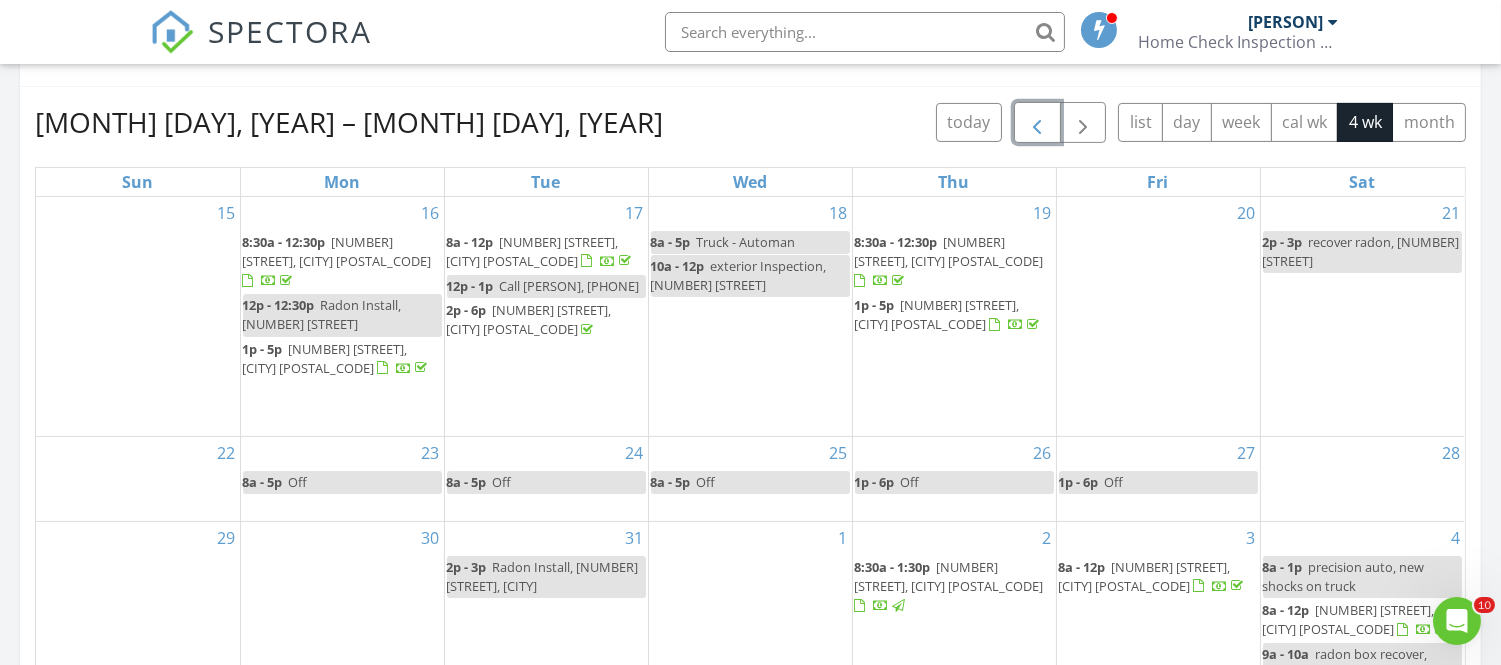 click on "410 East H Street, Elizabethton 37643" at bounding box center [325, 358] 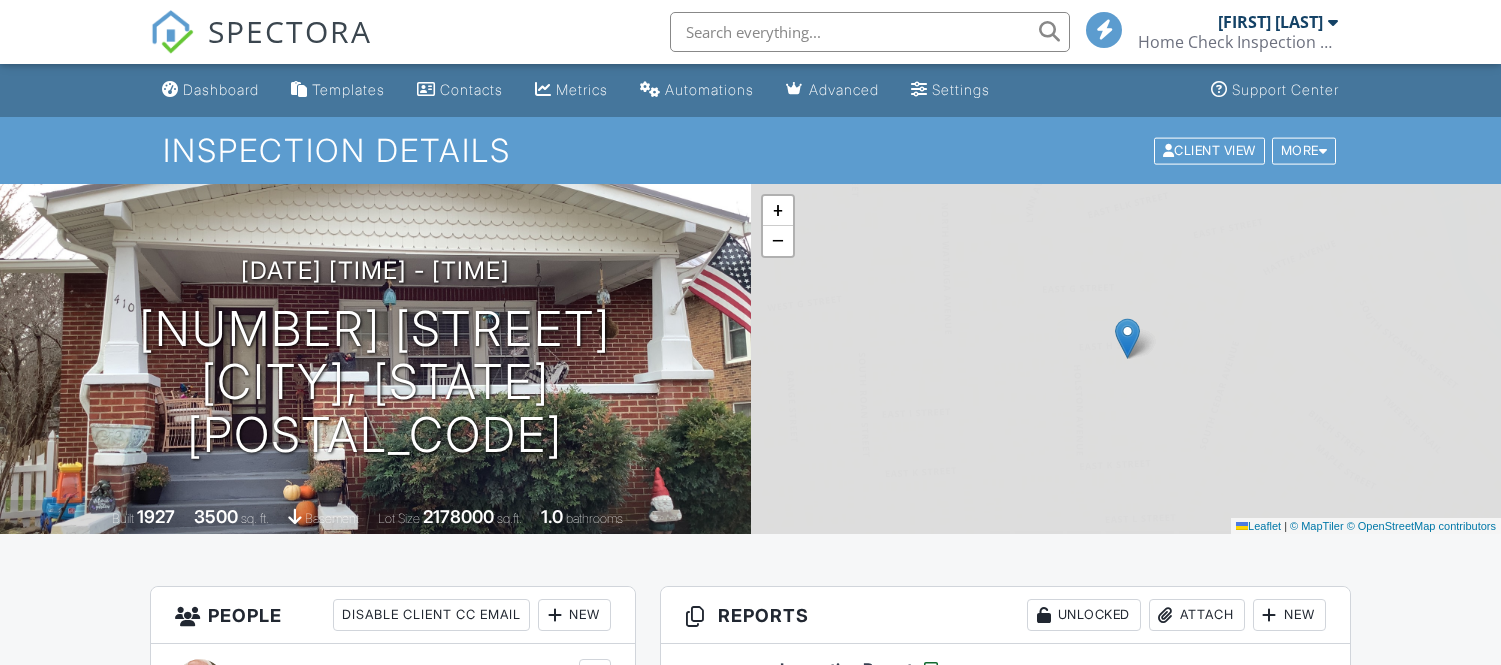 scroll, scrollTop: 0, scrollLeft: 0, axis: both 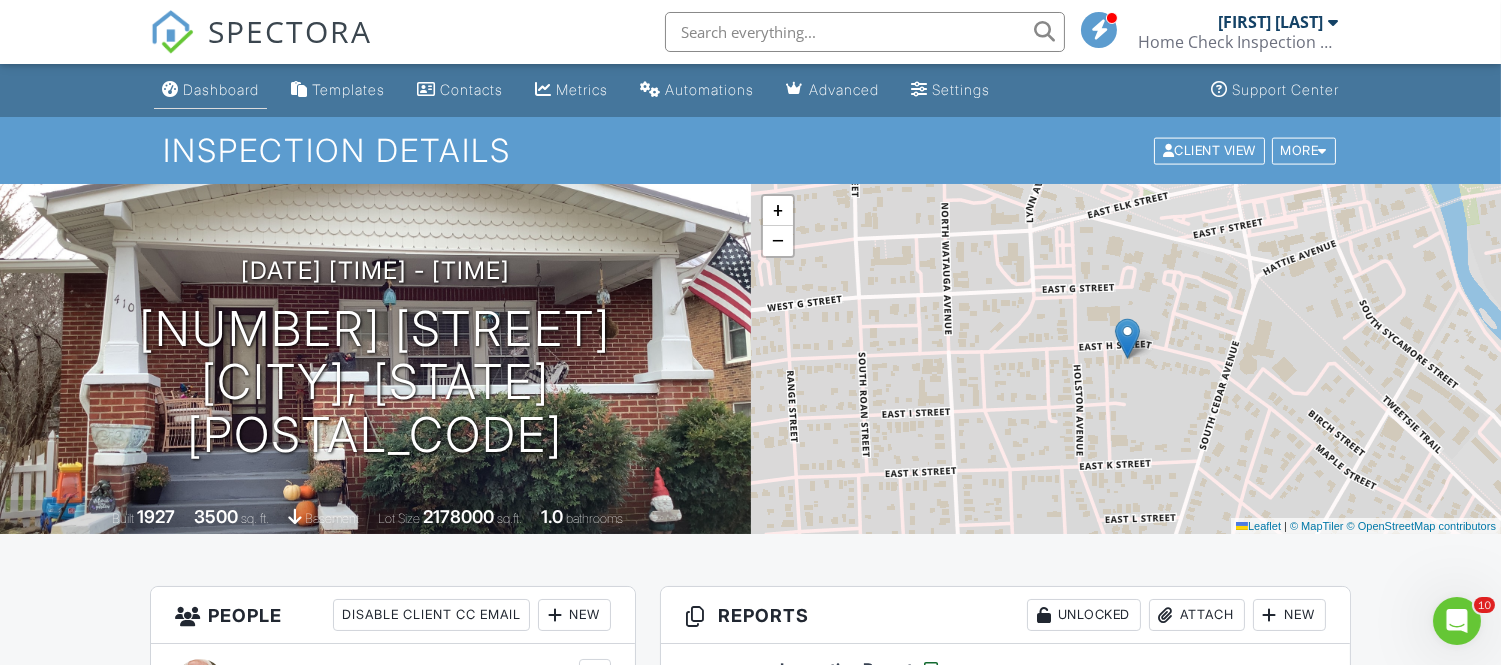 click on "Dashboard" at bounding box center (221, 89) 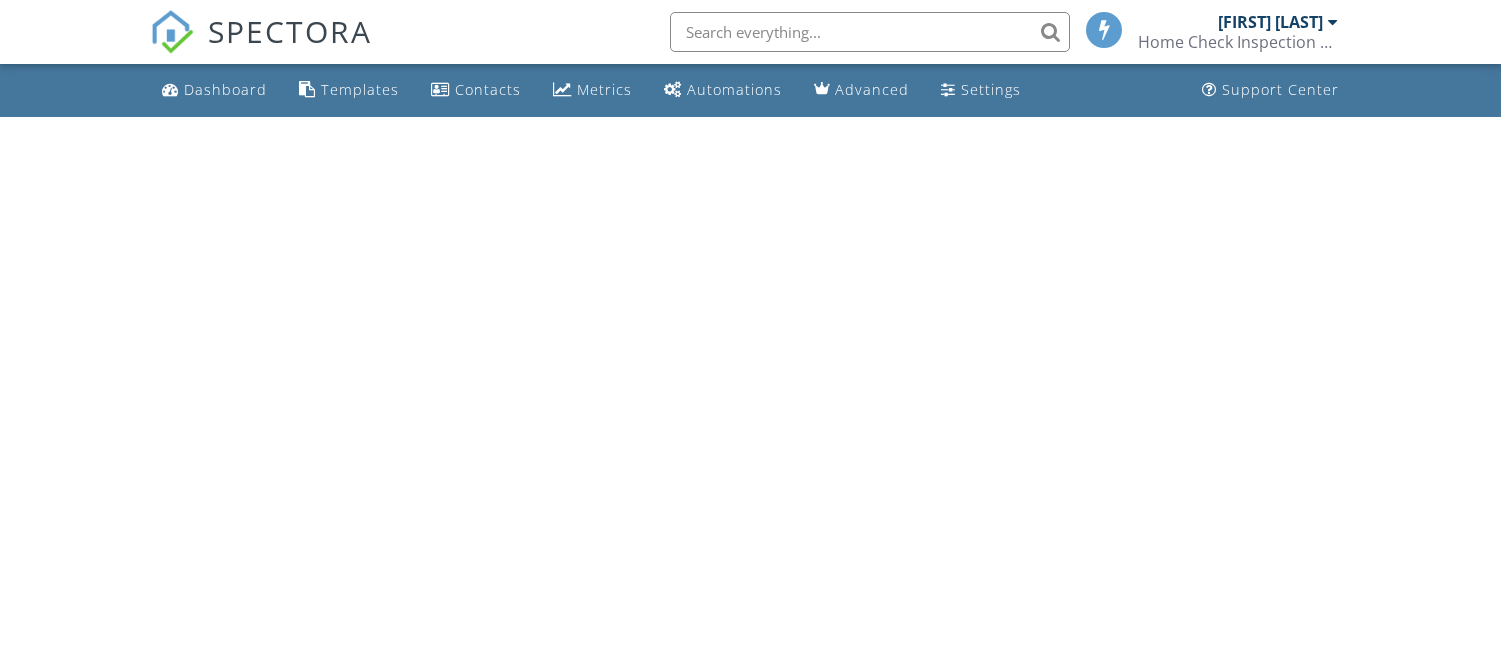 scroll, scrollTop: 0, scrollLeft: 0, axis: both 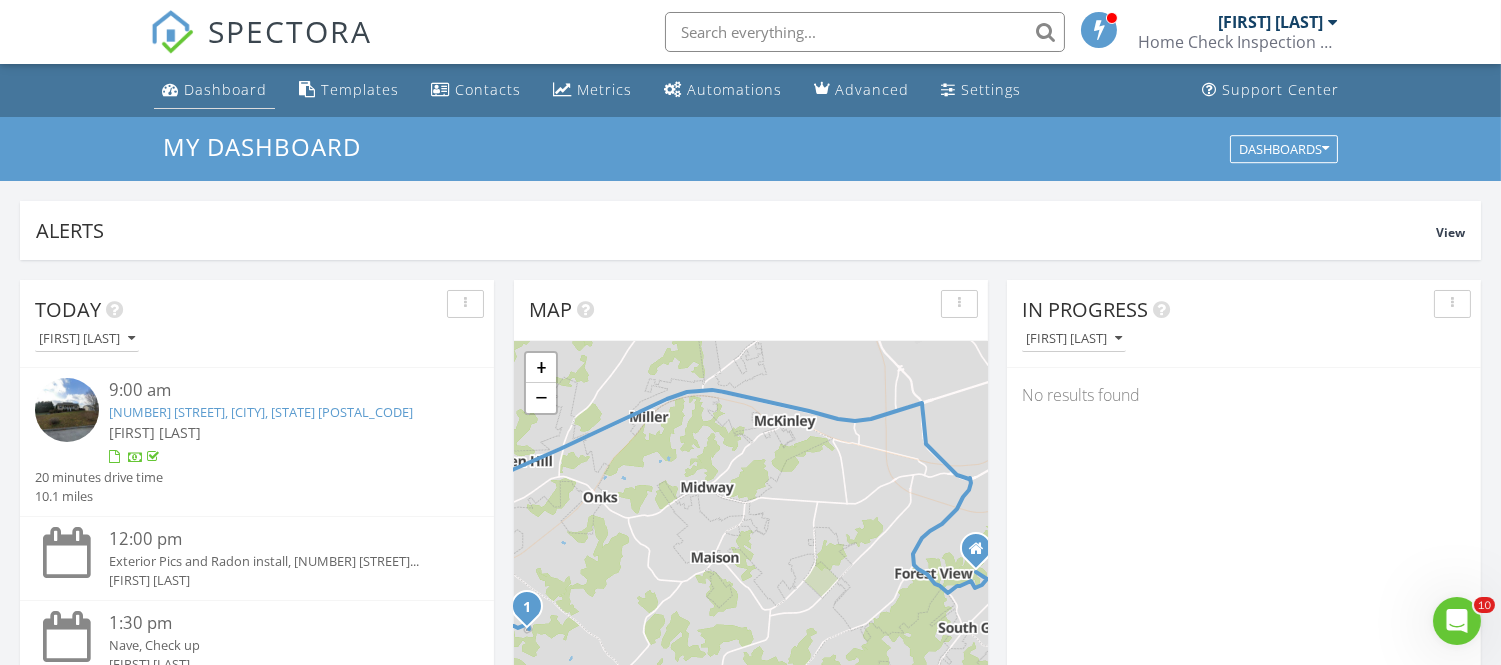 click on "Dashboard" at bounding box center [225, 89] 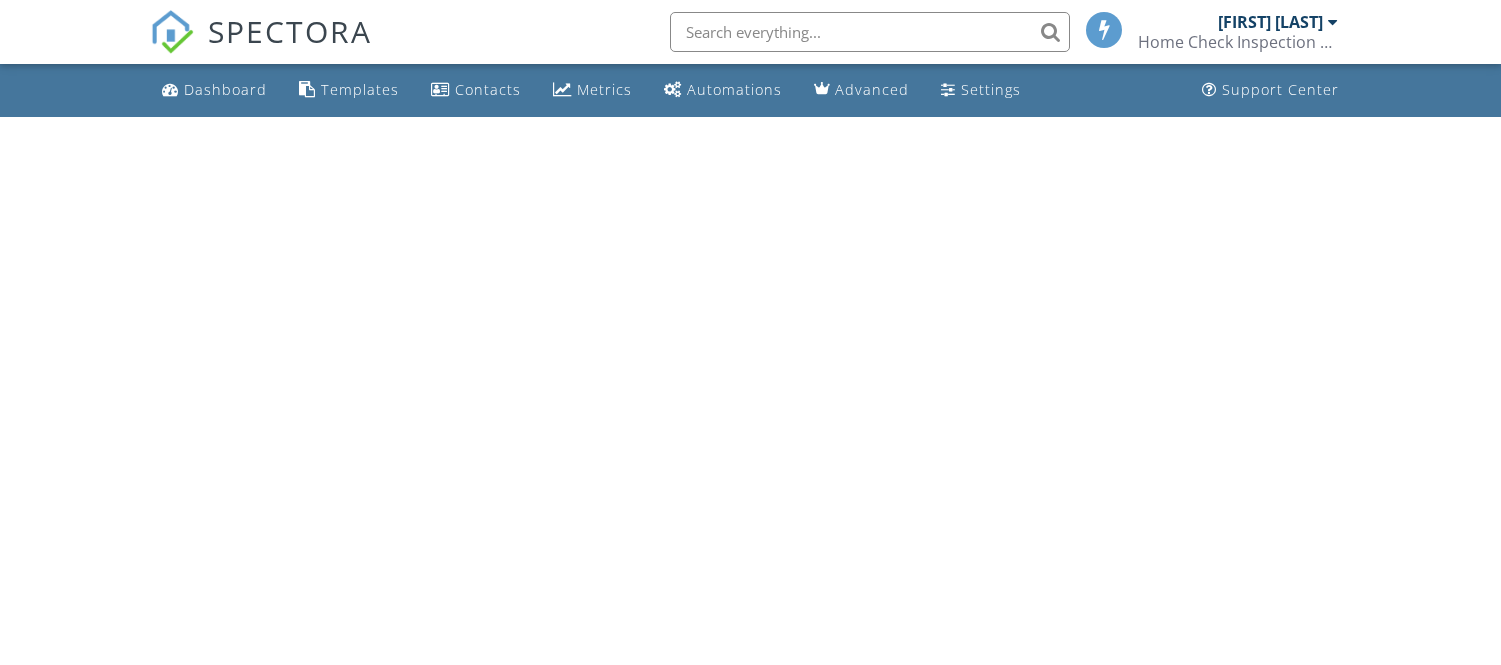 scroll, scrollTop: 0, scrollLeft: 0, axis: both 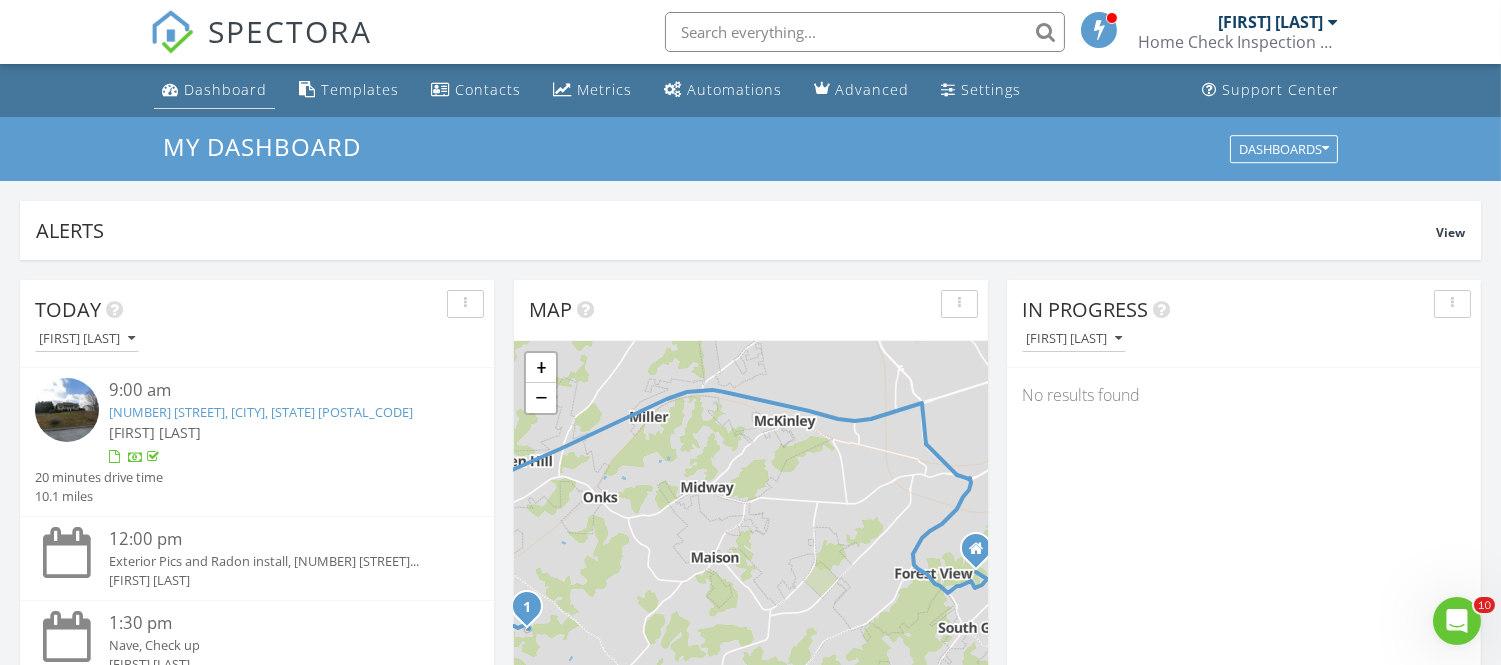 click on "Dashboard" at bounding box center [225, 89] 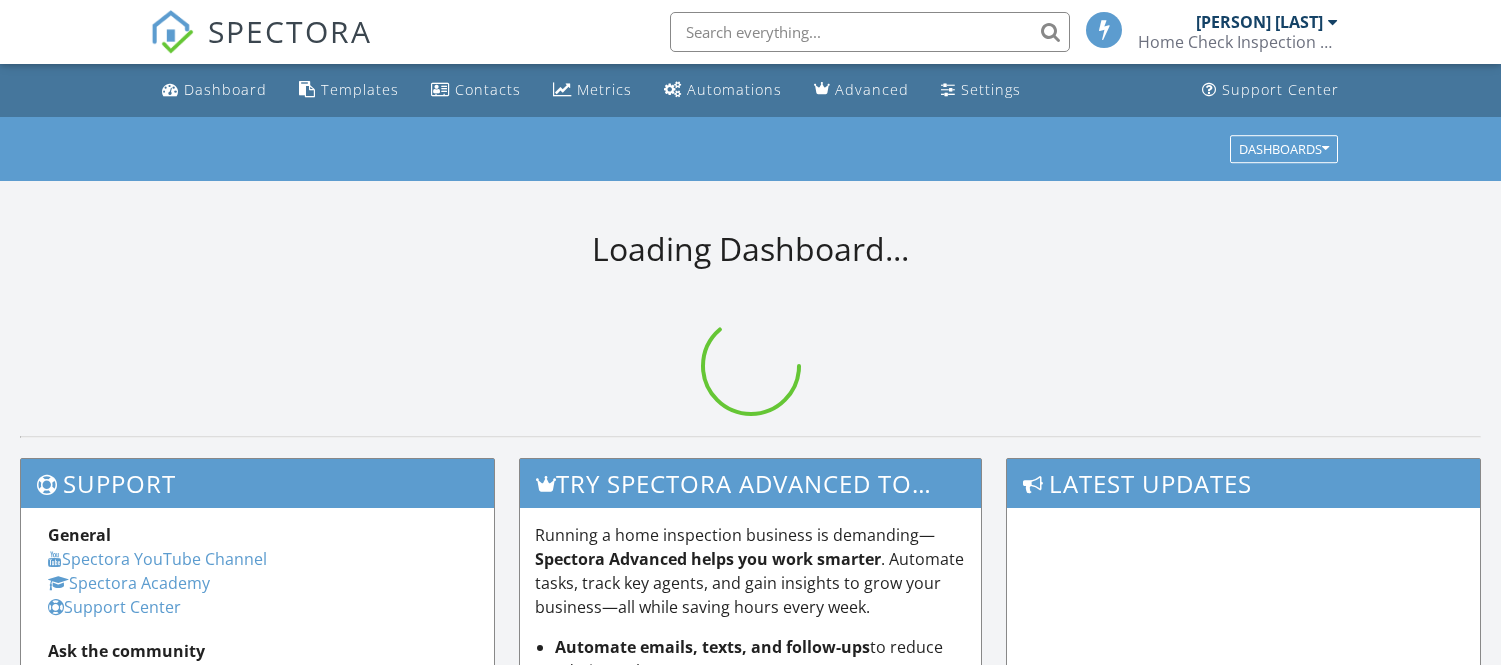scroll, scrollTop: 0, scrollLeft: 0, axis: both 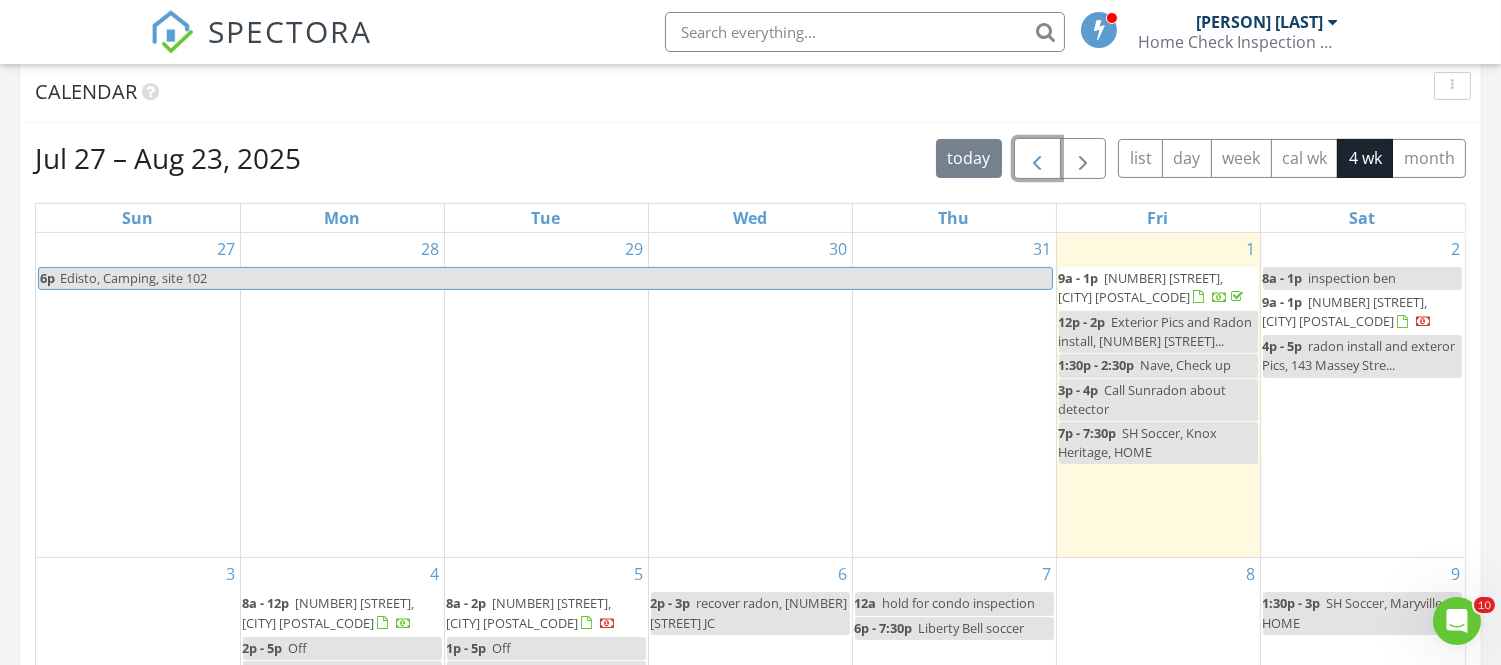 click at bounding box center (1037, 159) 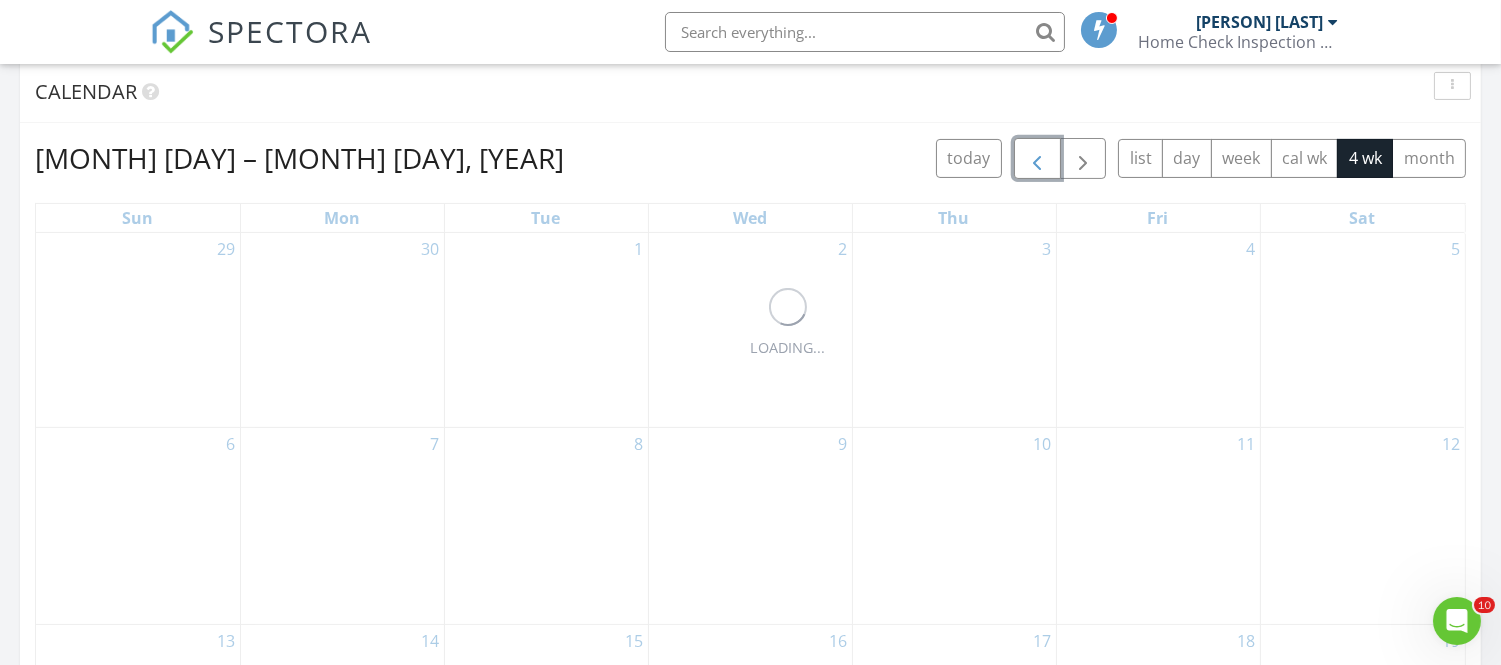 click at bounding box center (1037, 159) 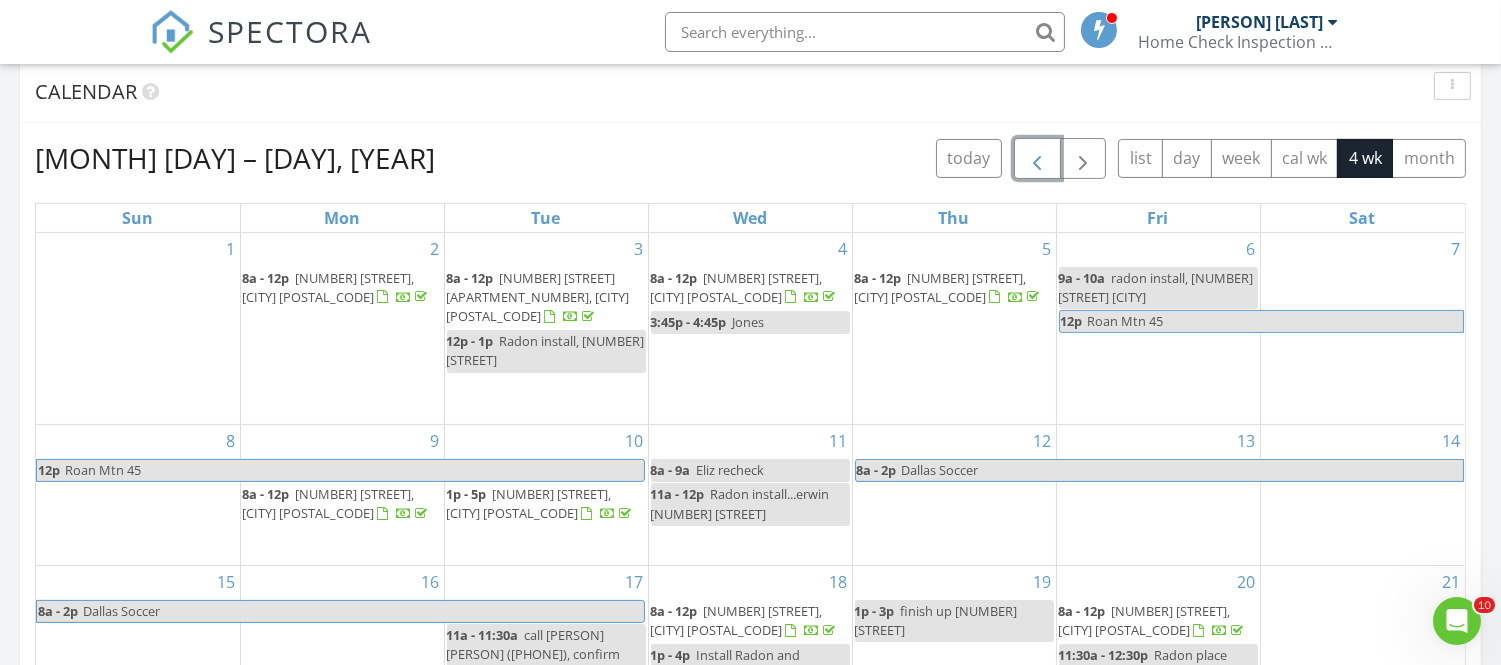 click at bounding box center [1037, 159] 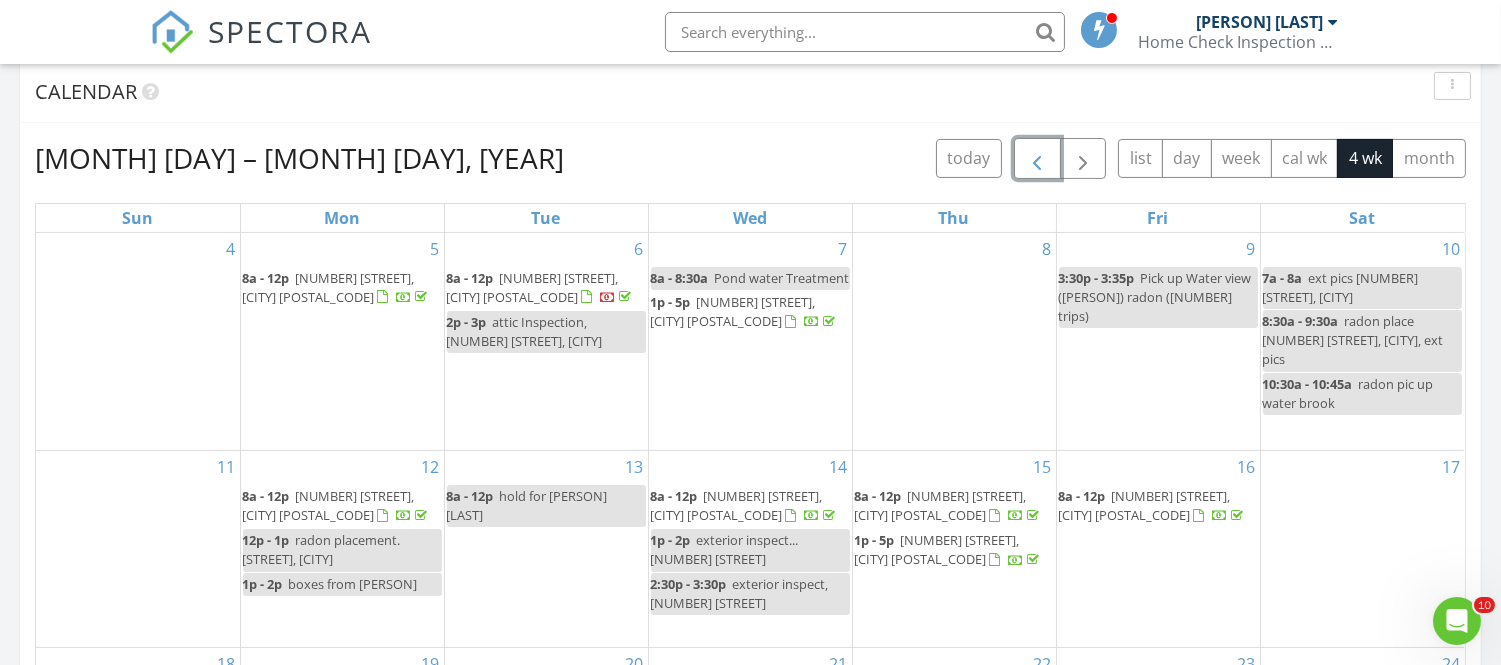 click at bounding box center (1037, 159) 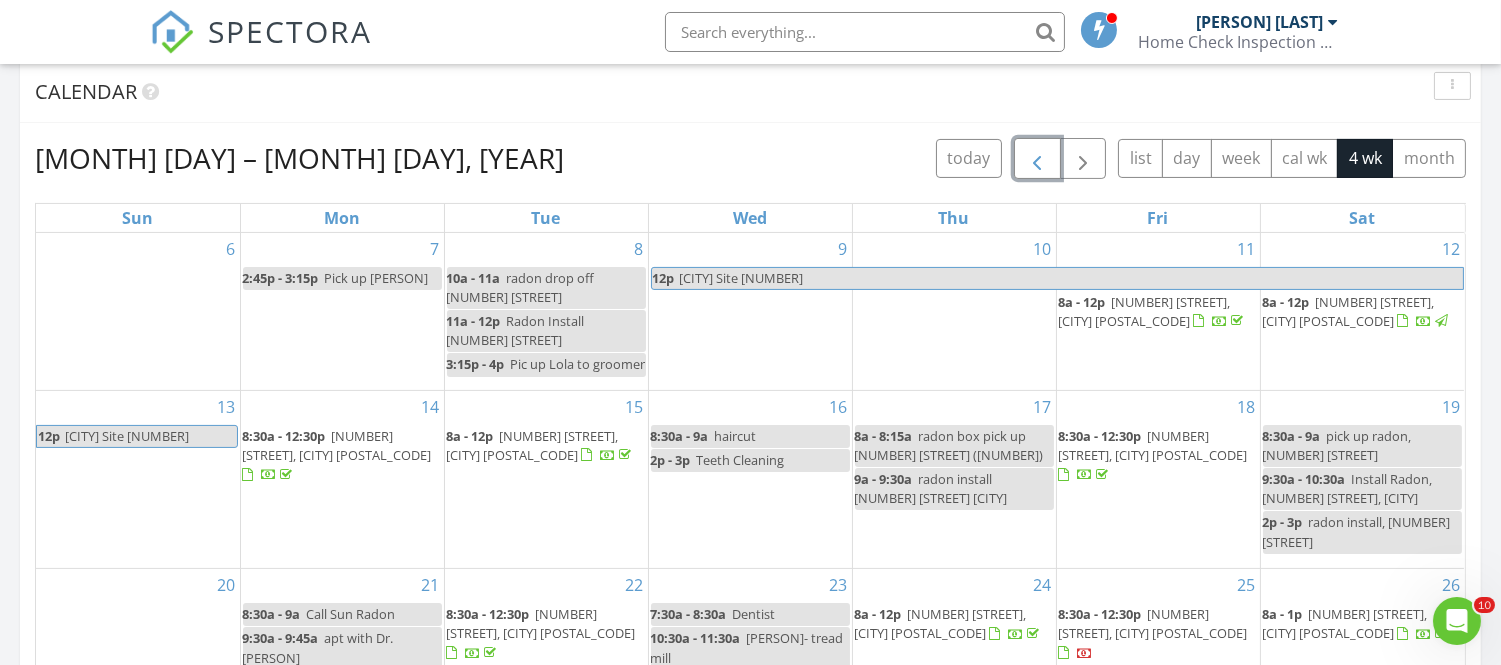 click at bounding box center [1037, 159] 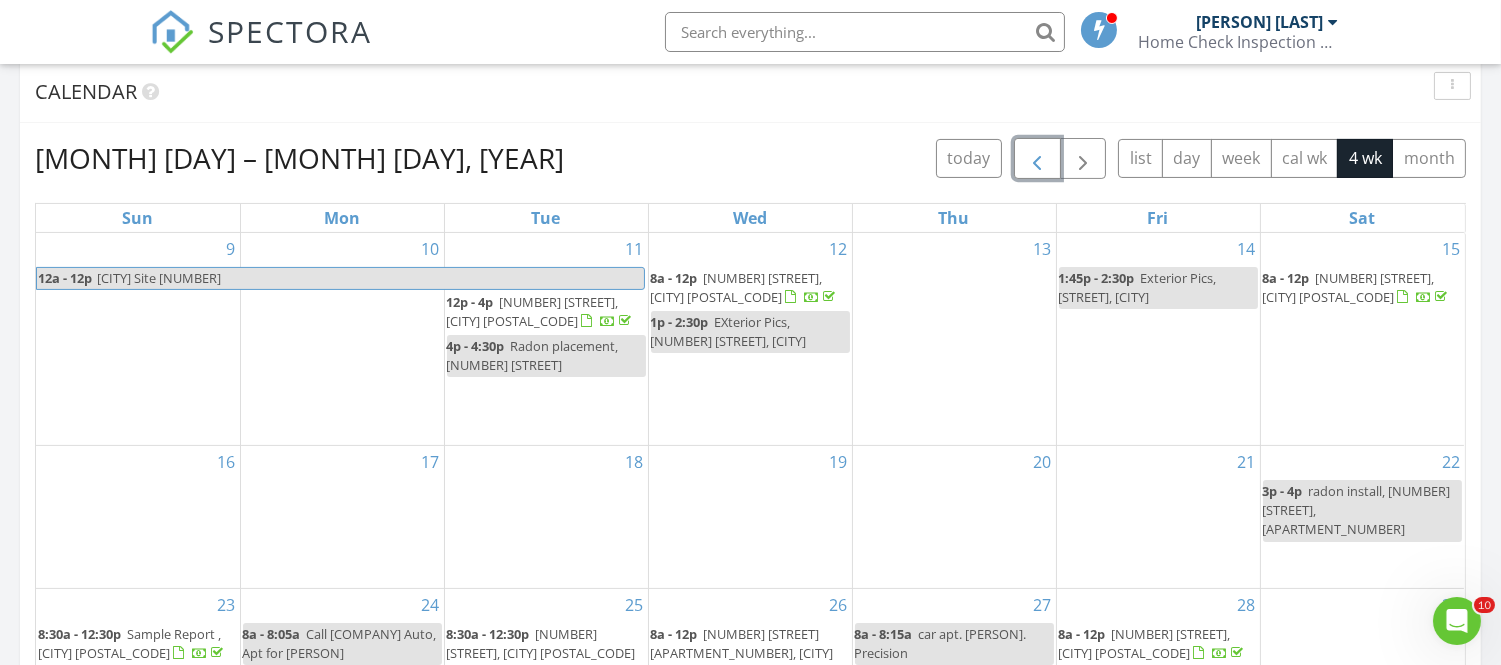 click at bounding box center (1037, 159) 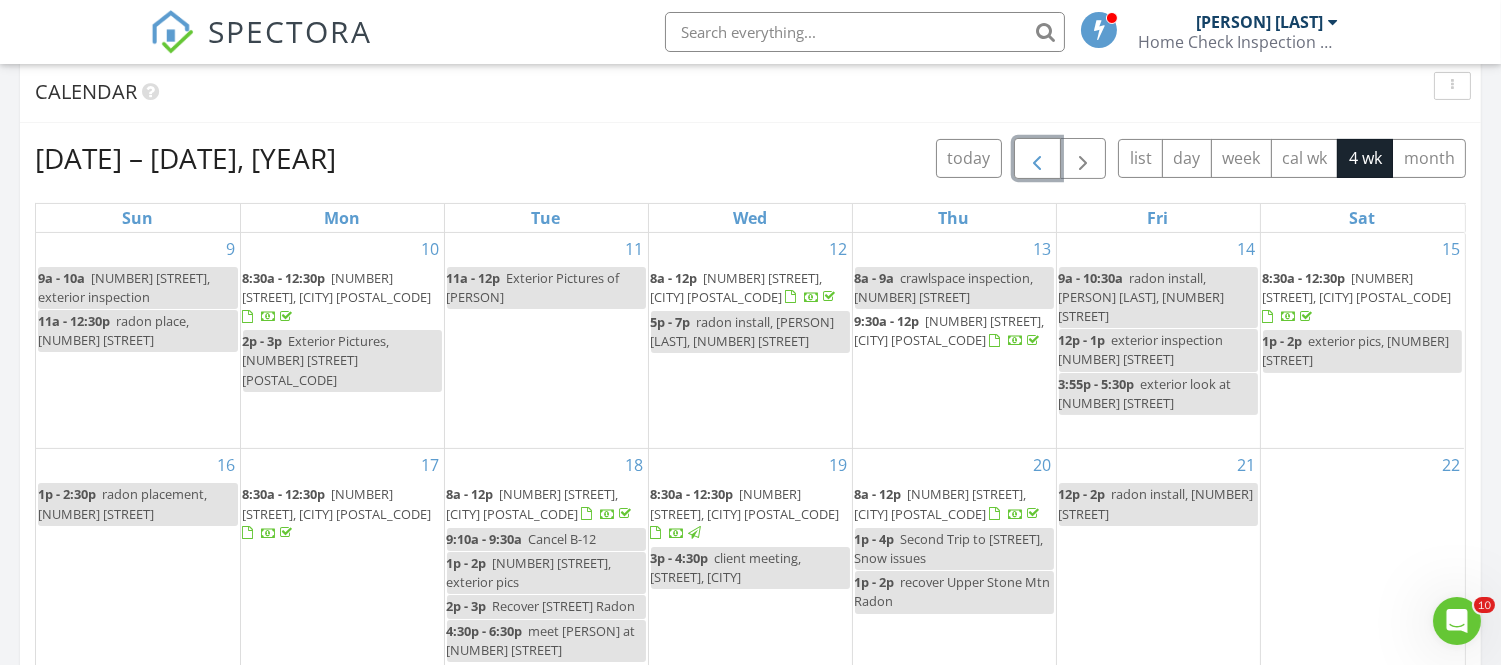 click at bounding box center (1037, 159) 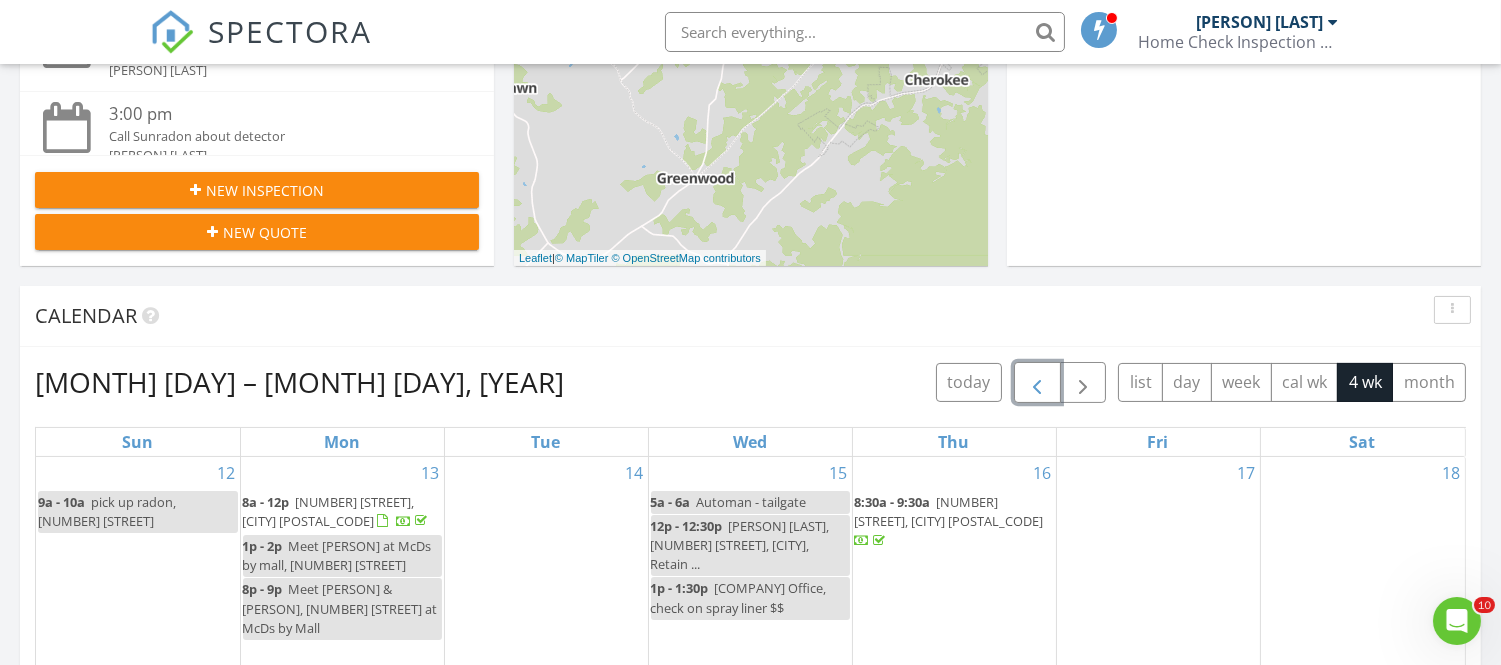 scroll, scrollTop: 578, scrollLeft: 0, axis: vertical 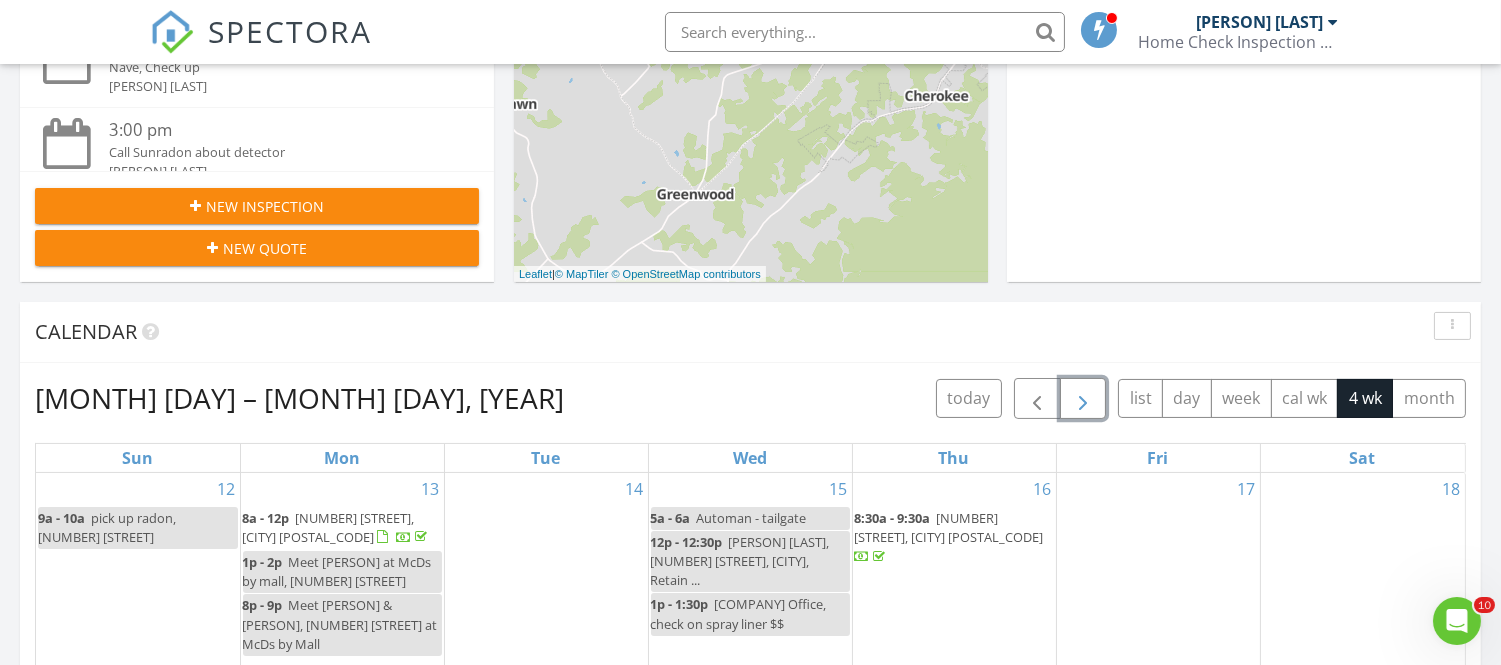 click at bounding box center (1083, 399) 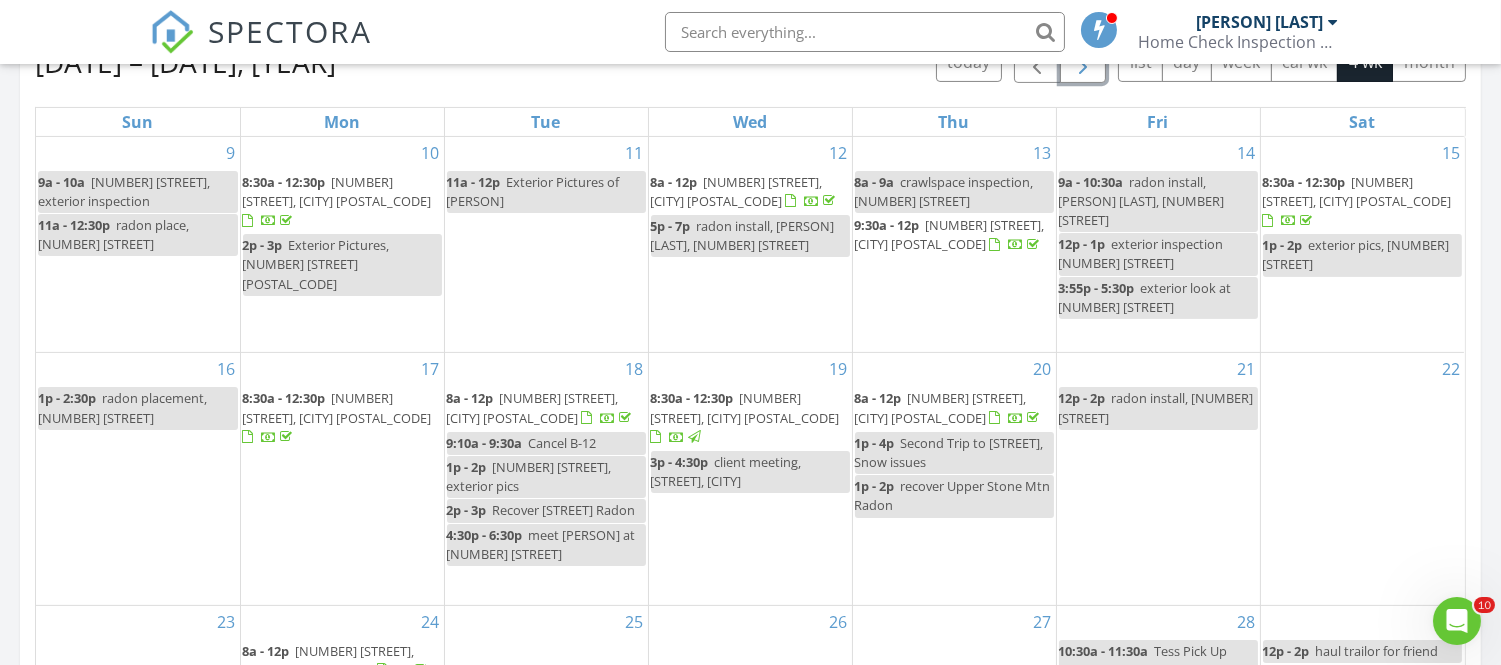 scroll, scrollTop: 928, scrollLeft: 0, axis: vertical 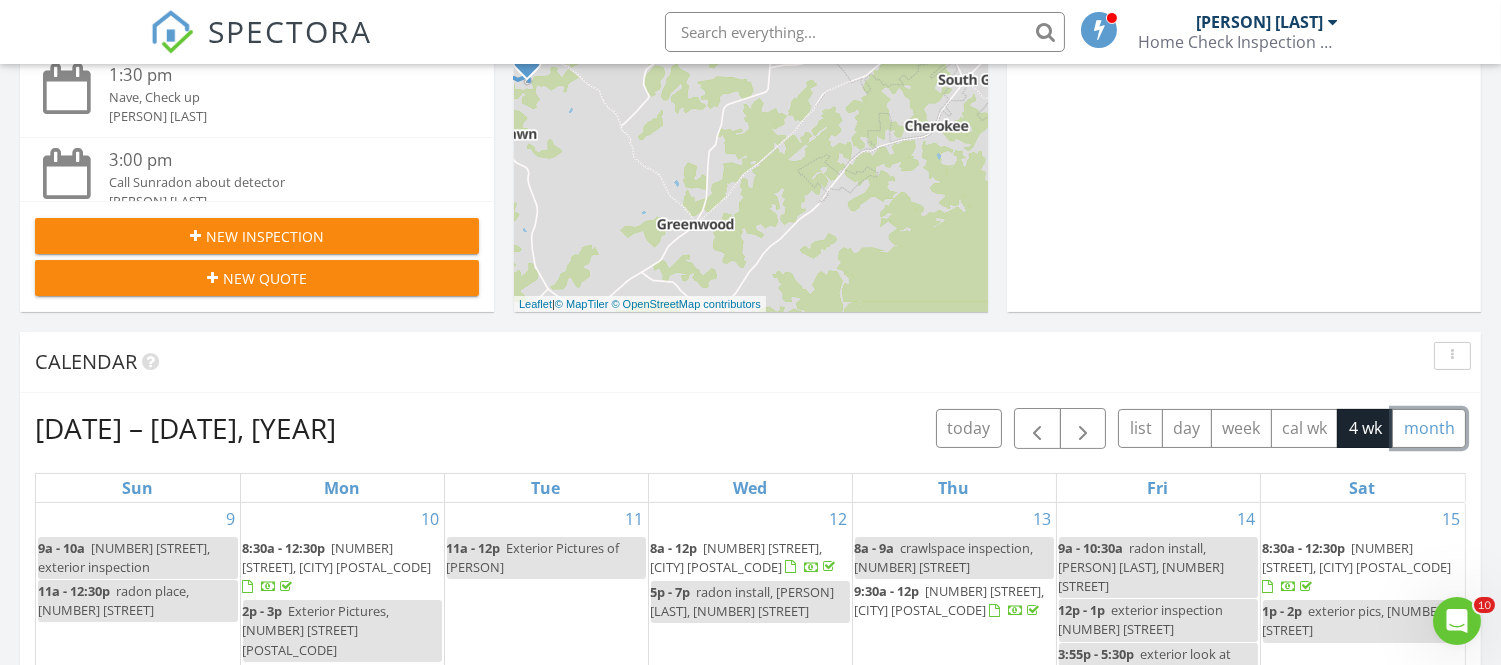 click on "month" at bounding box center [1429, 428] 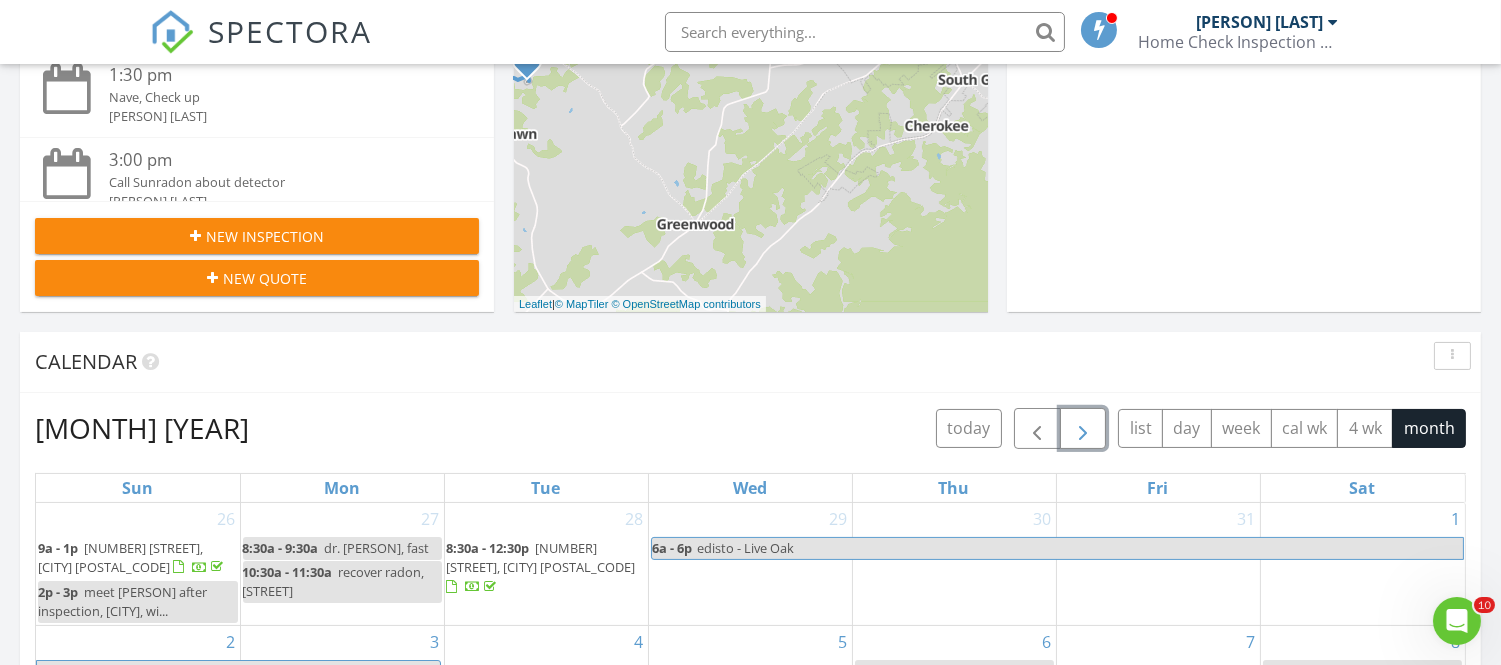 click at bounding box center [1083, 429] 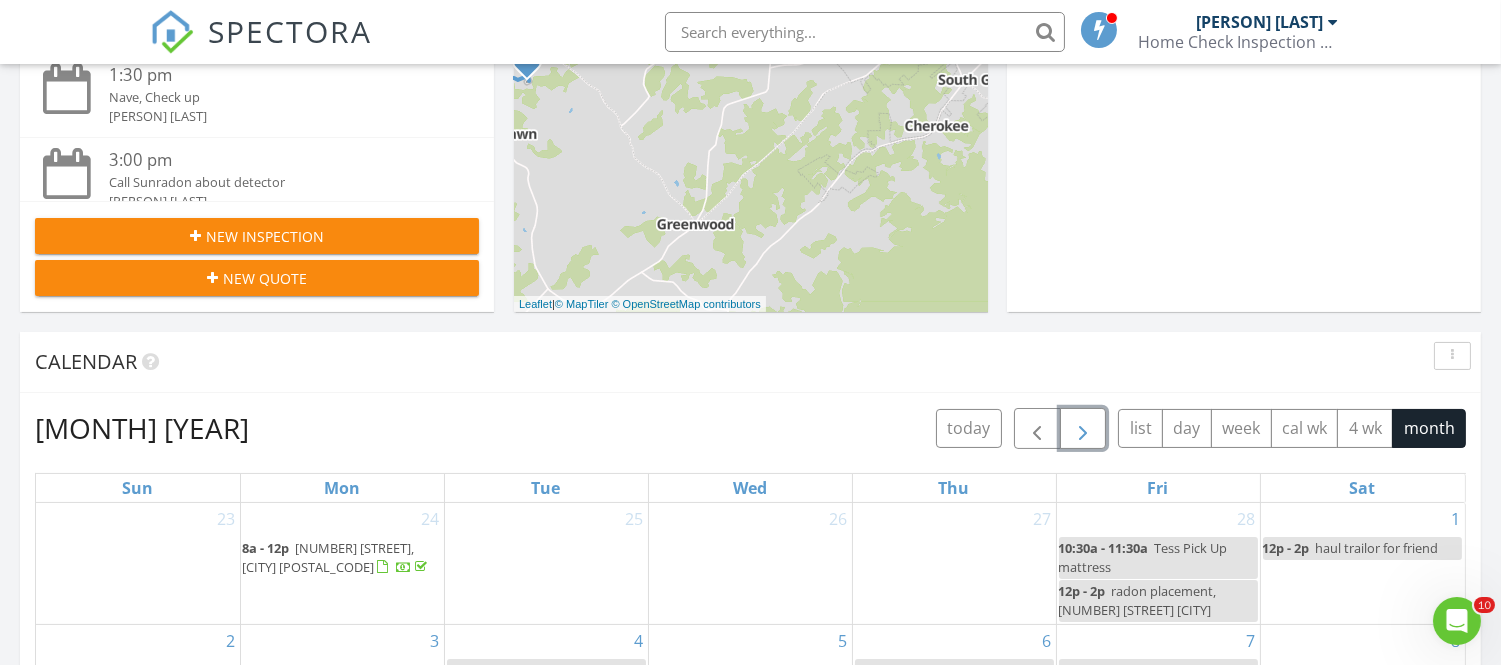 click at bounding box center [1083, 428] 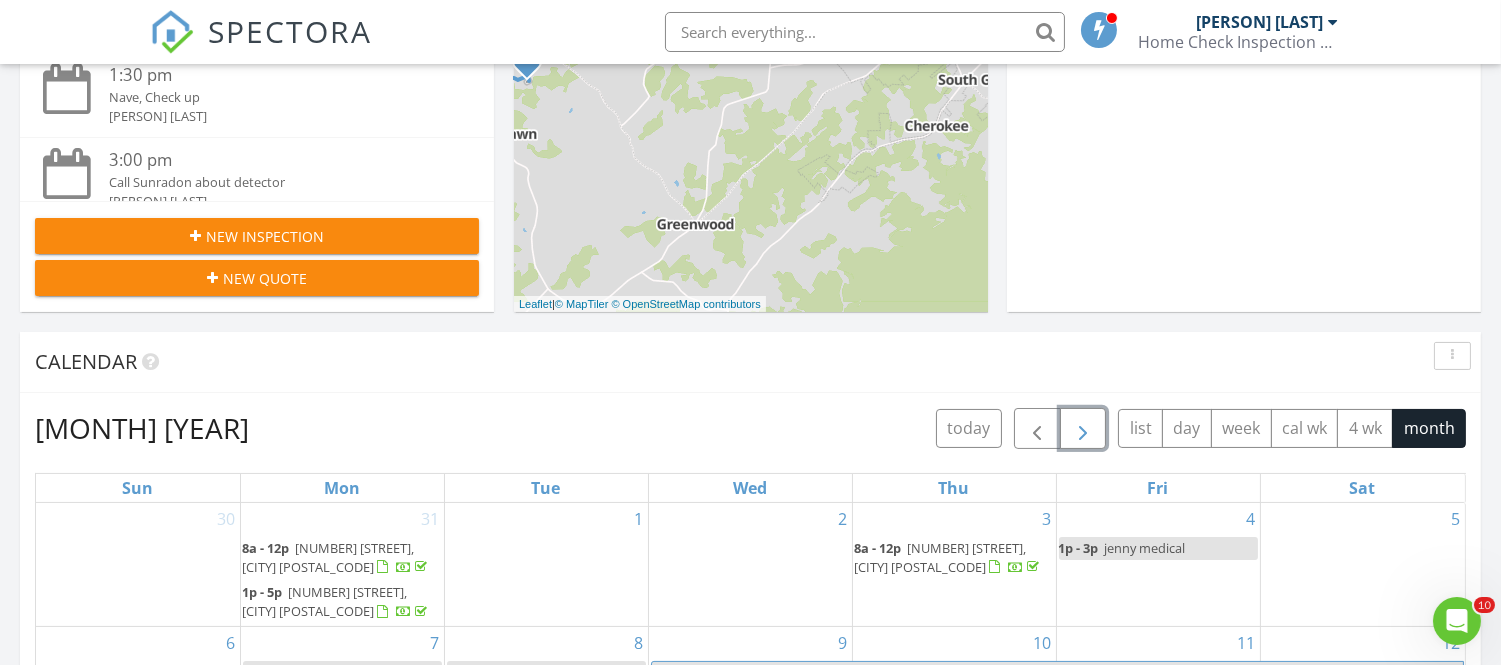 click at bounding box center (1083, 428) 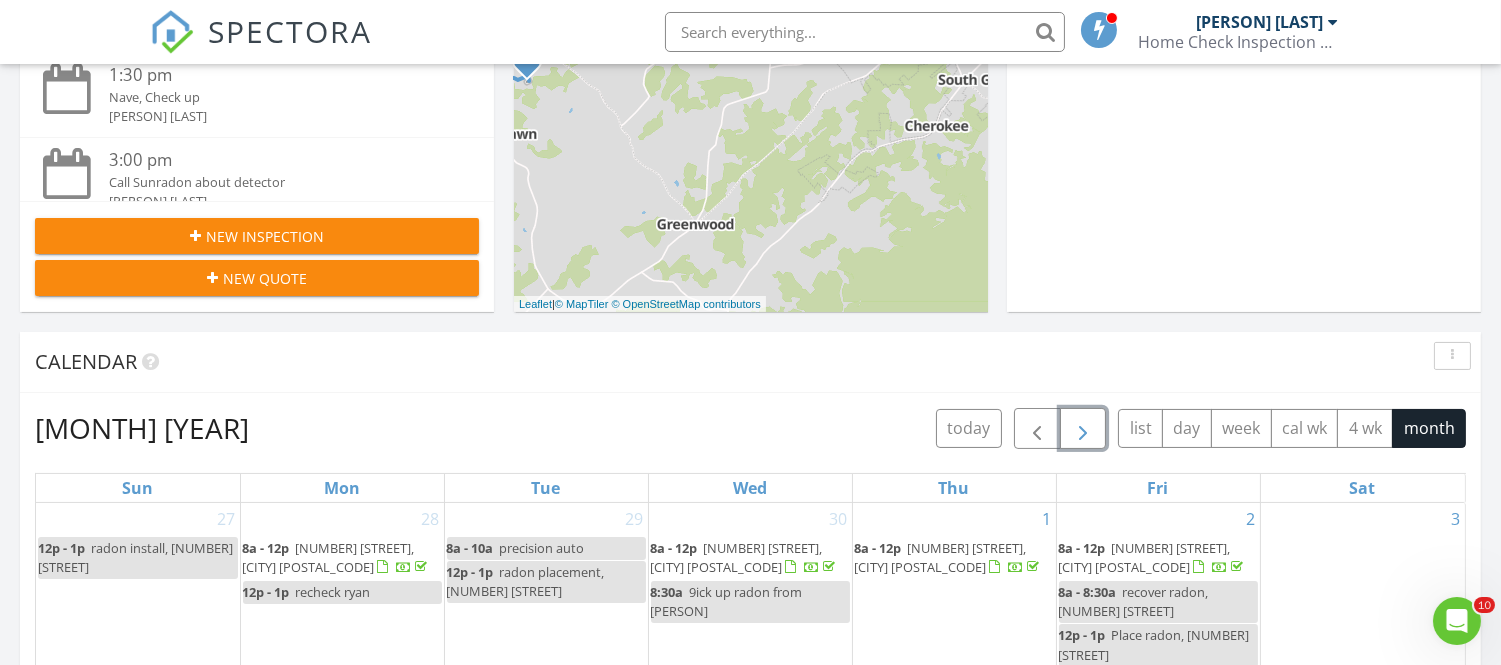 click at bounding box center (1083, 428) 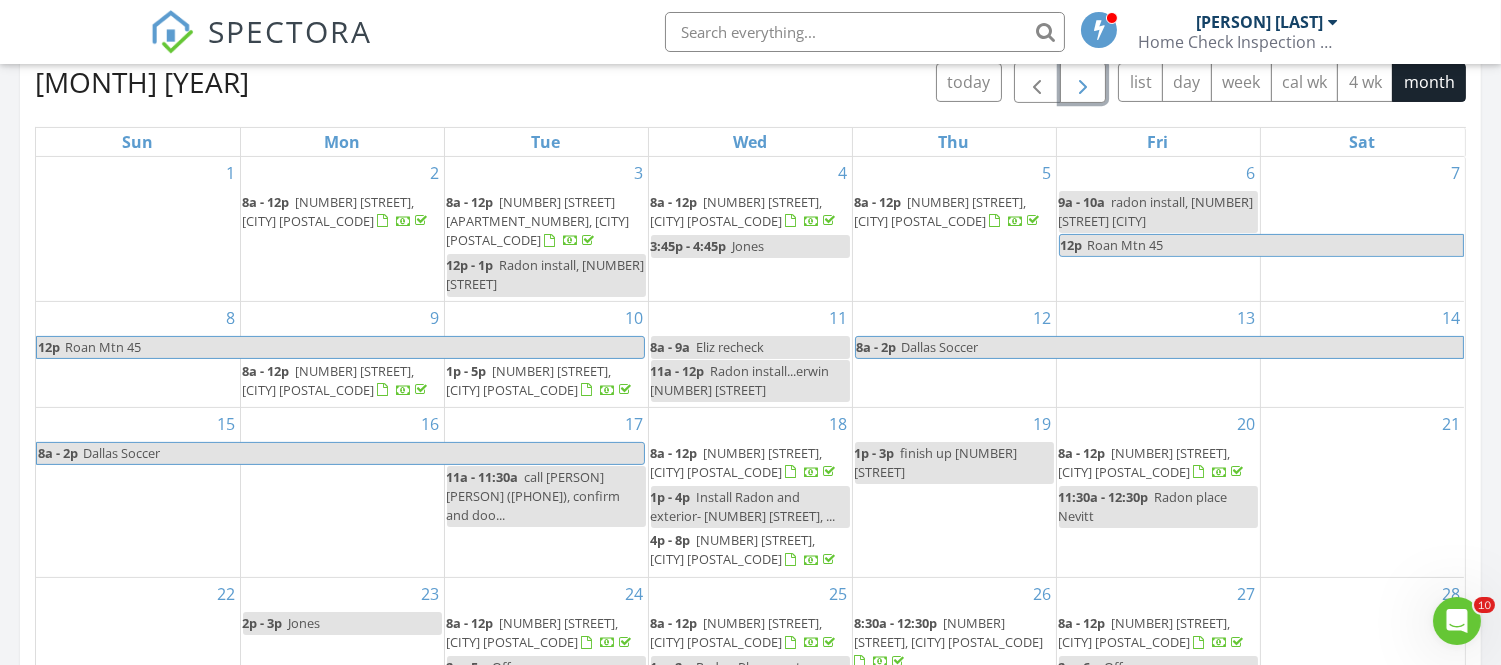 scroll, scrollTop: 928, scrollLeft: 0, axis: vertical 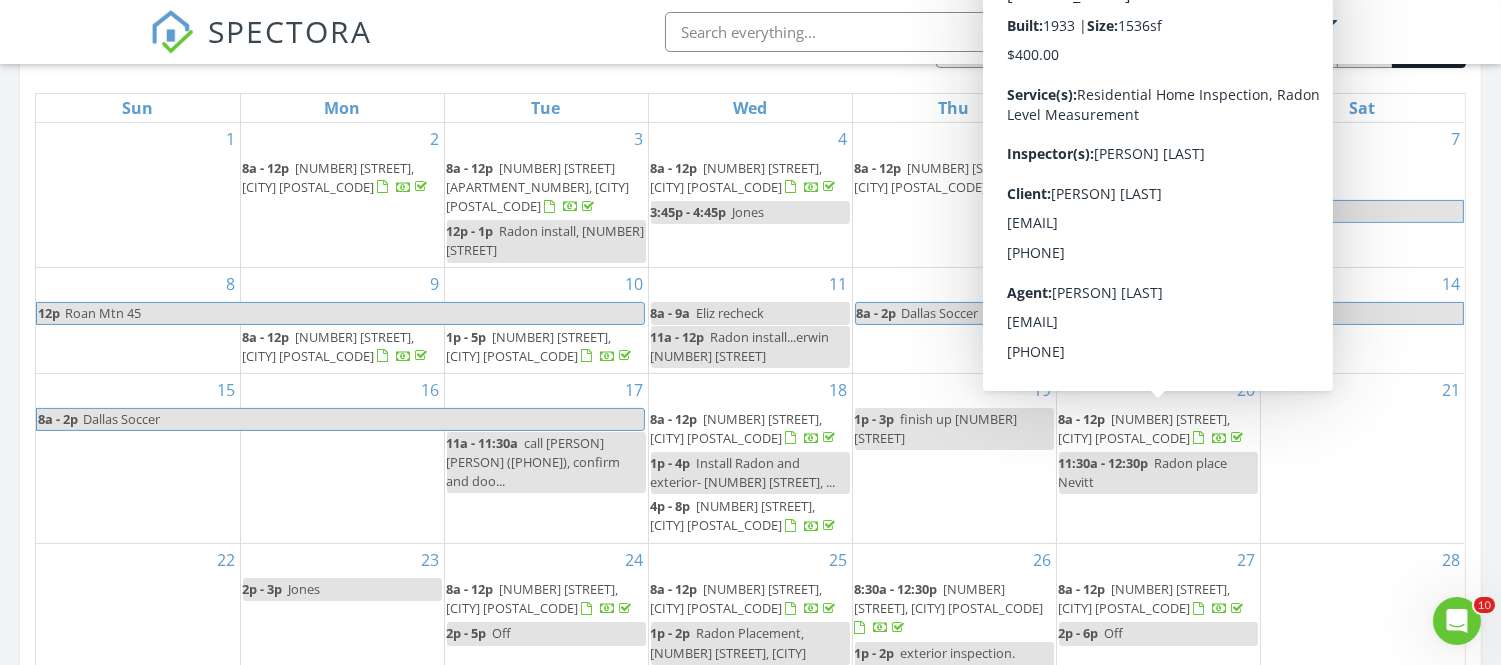 click on "631 Taylor St, Bristol 37620" at bounding box center (1145, 428) 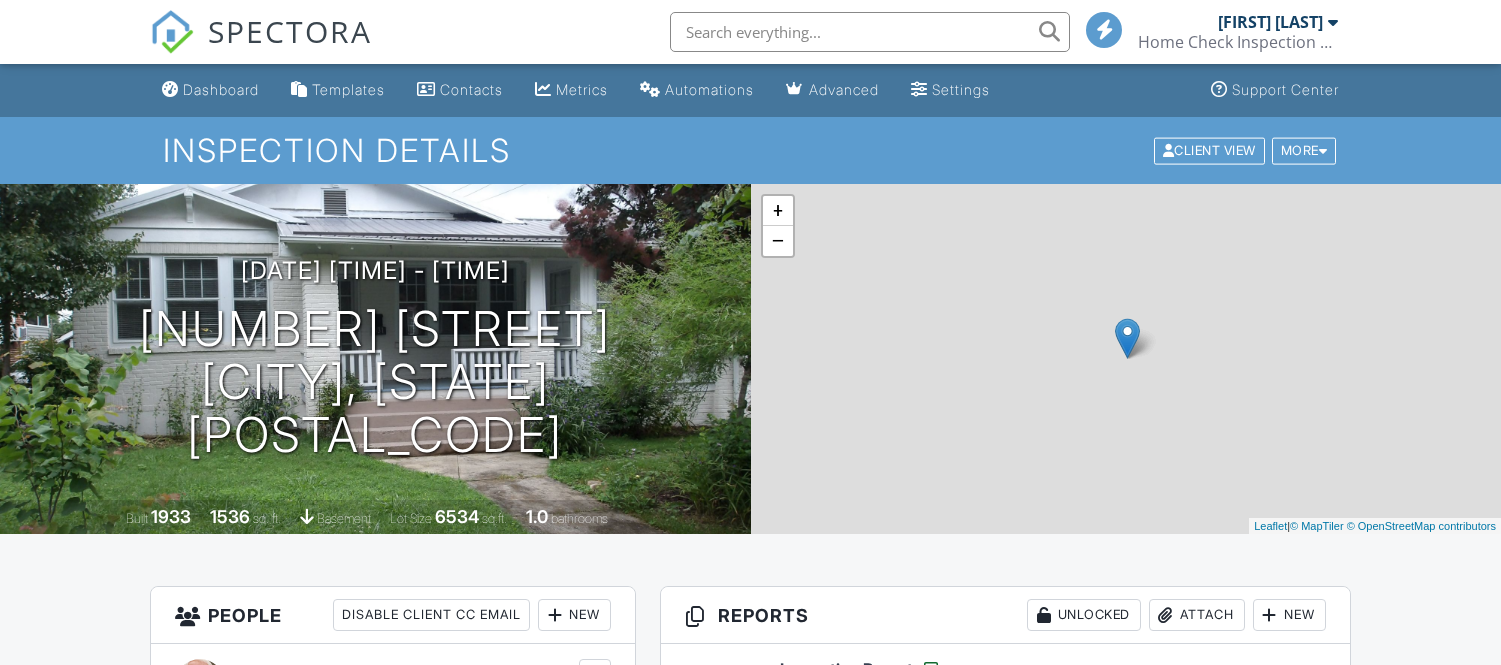 scroll, scrollTop: 0, scrollLeft: 0, axis: both 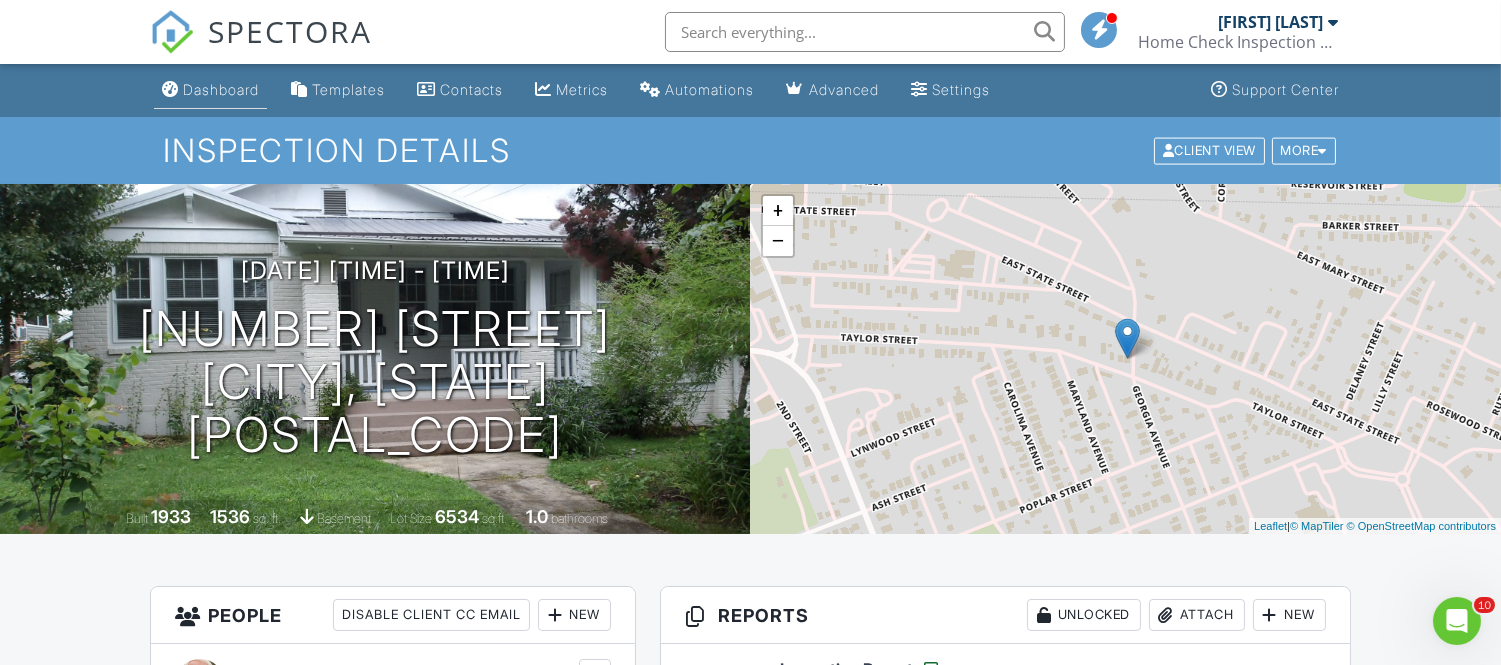click on "Dashboard" at bounding box center [221, 89] 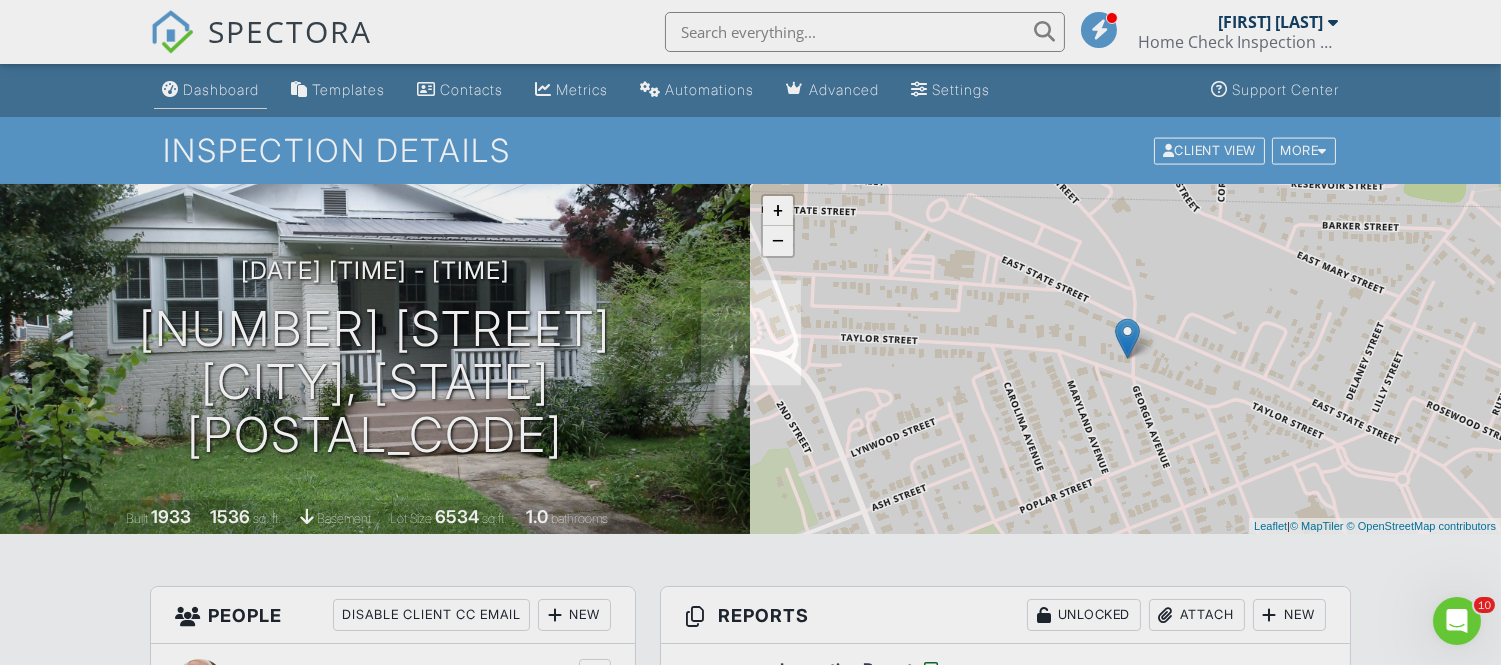 click at bounding box center (750, 332) 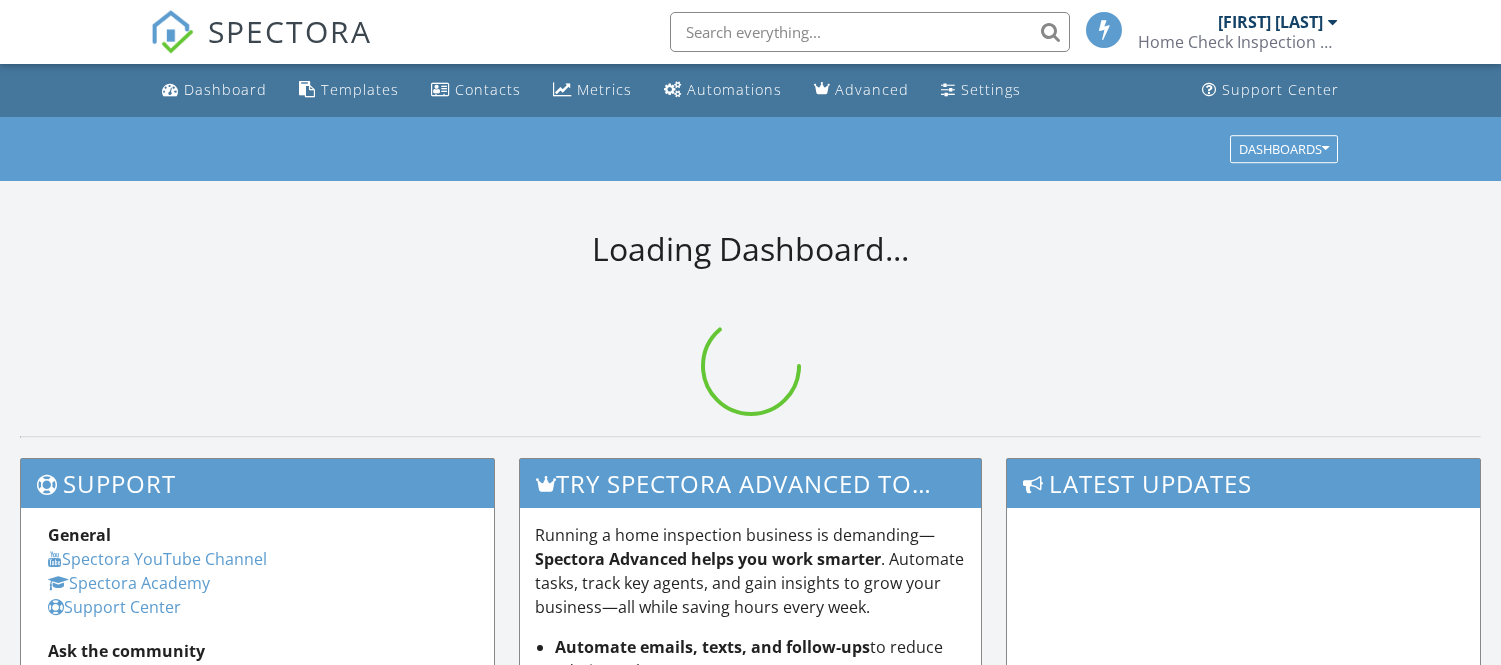 scroll, scrollTop: 0, scrollLeft: 0, axis: both 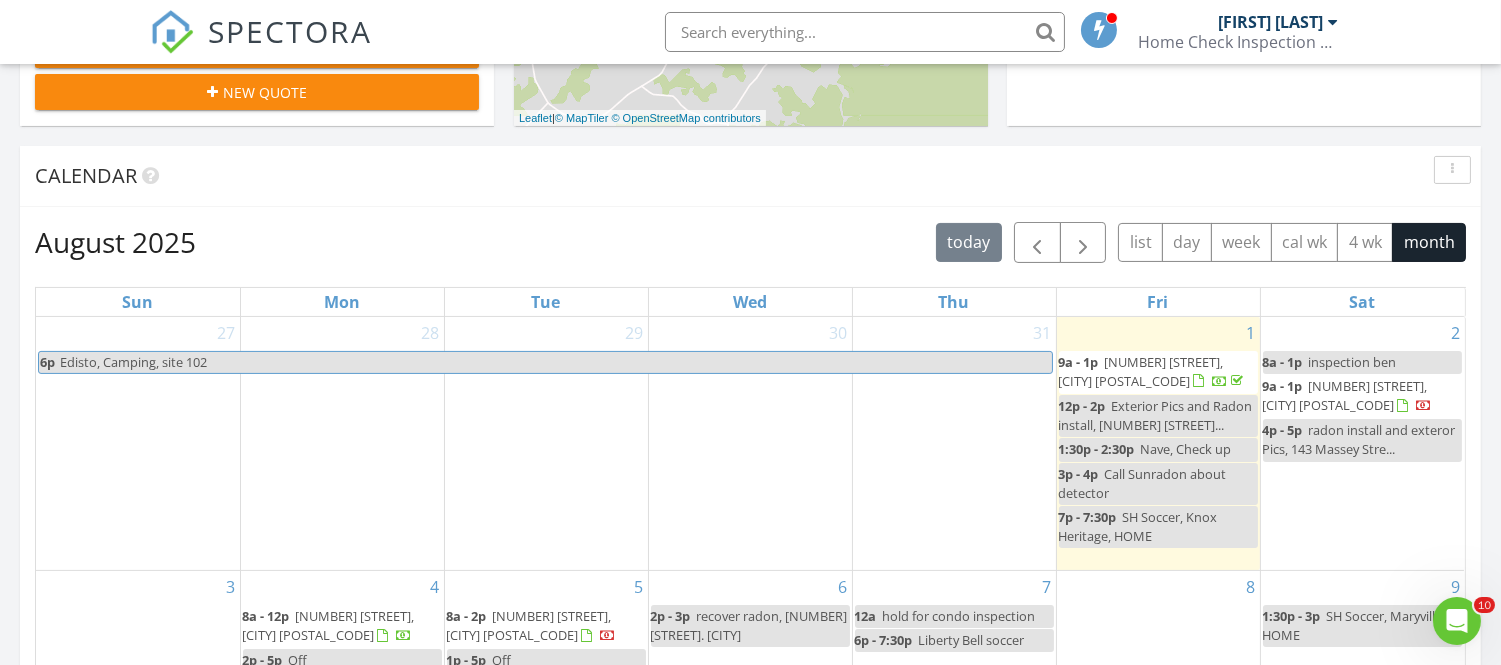drag, startPoint x: 1490, startPoint y: 233, endPoint x: 1493, endPoint y: 354, distance: 121.037186 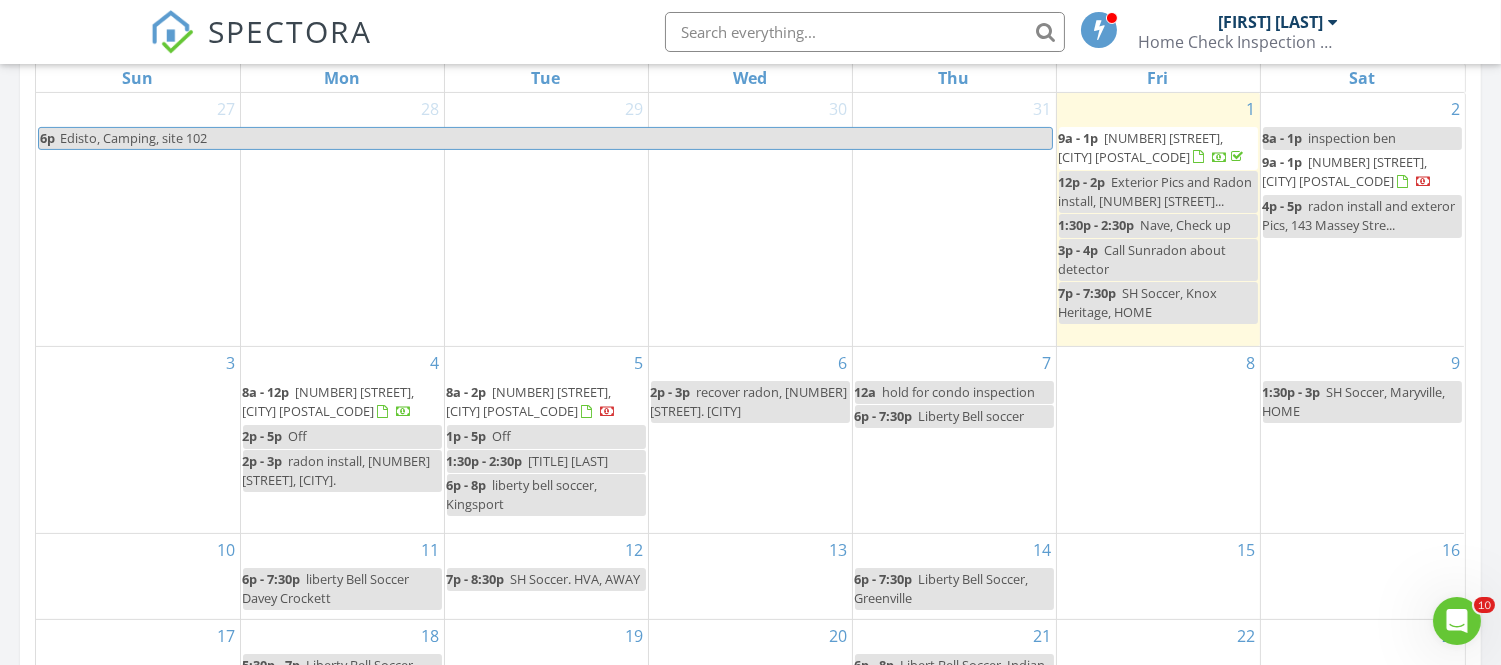 scroll, scrollTop: 974, scrollLeft: 0, axis: vertical 